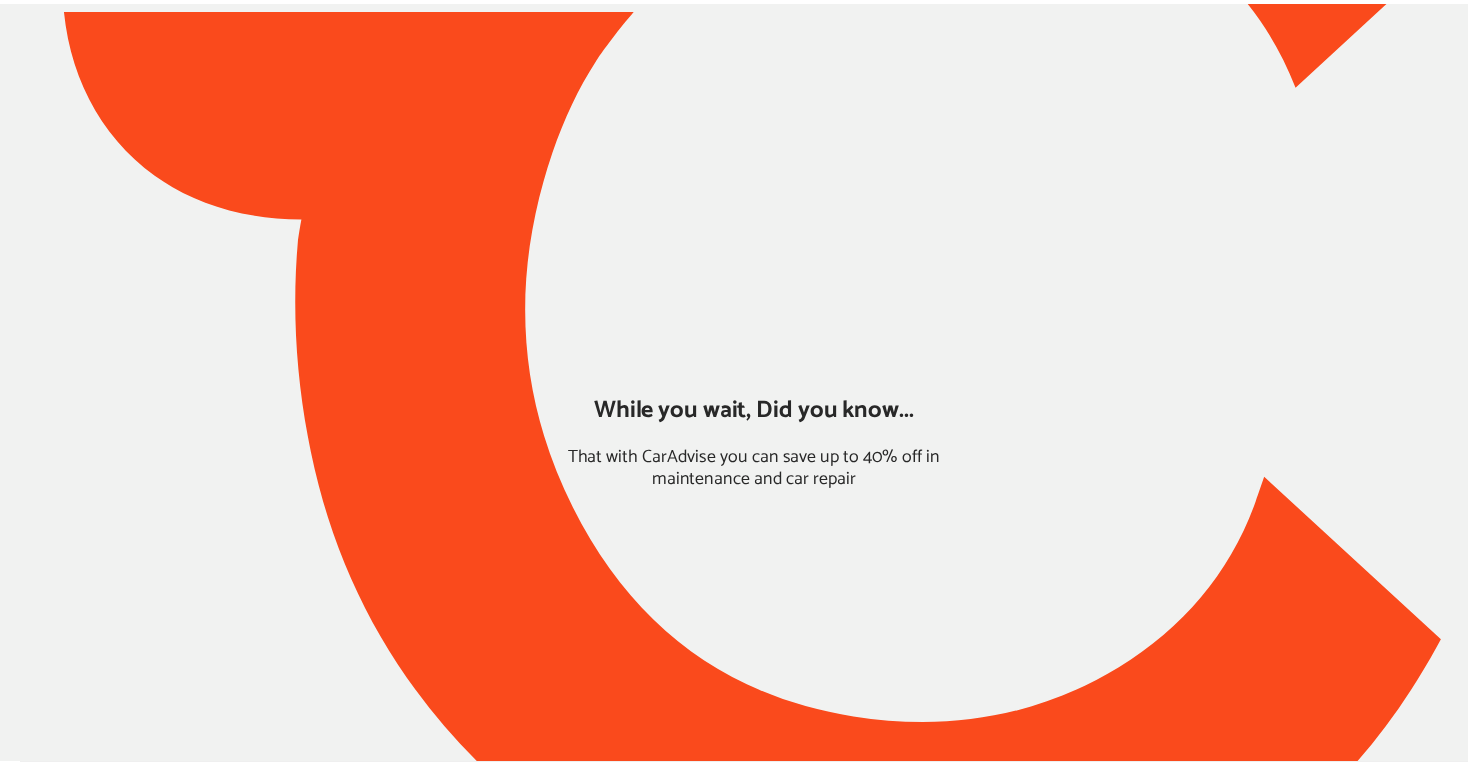 scroll, scrollTop: 0, scrollLeft: 0, axis: both 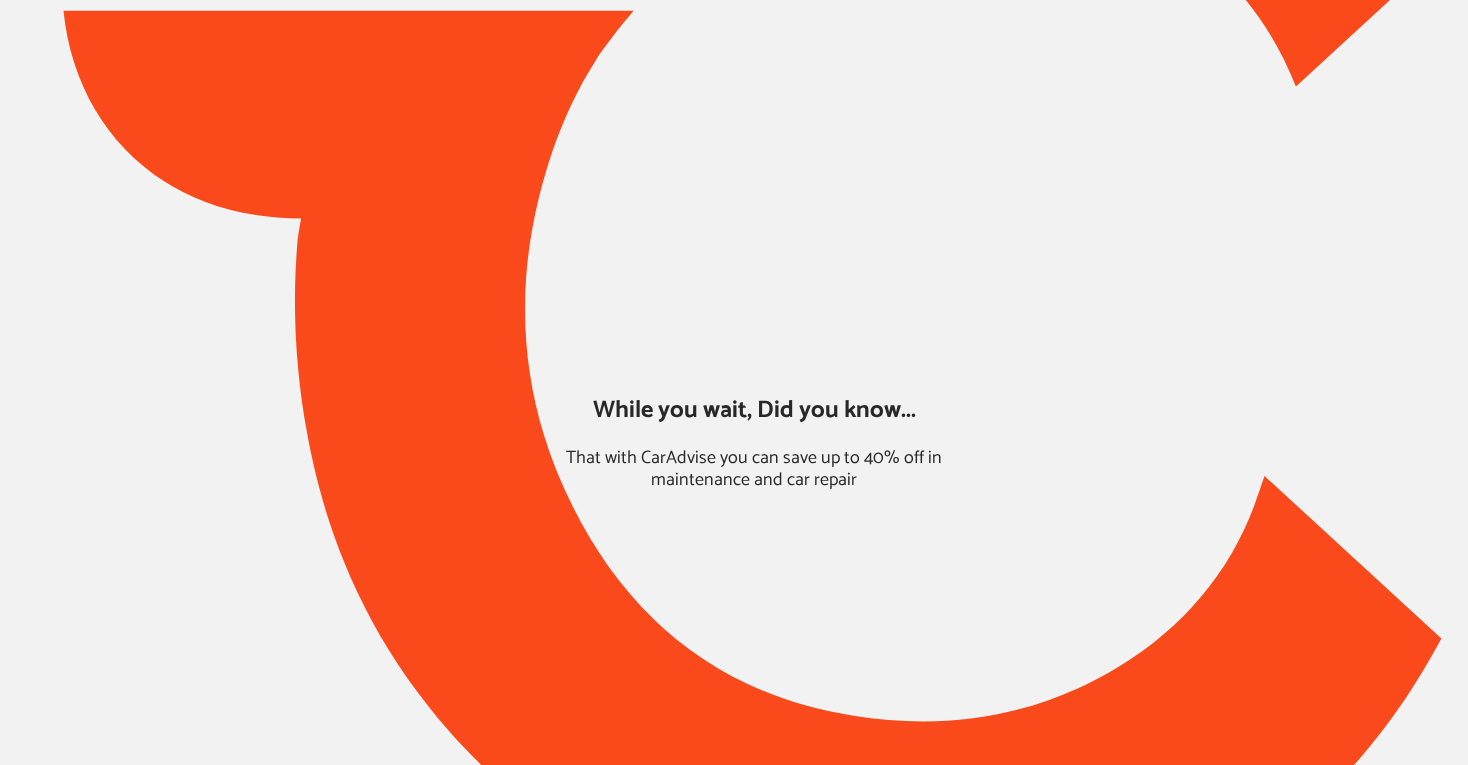 type on "*****" 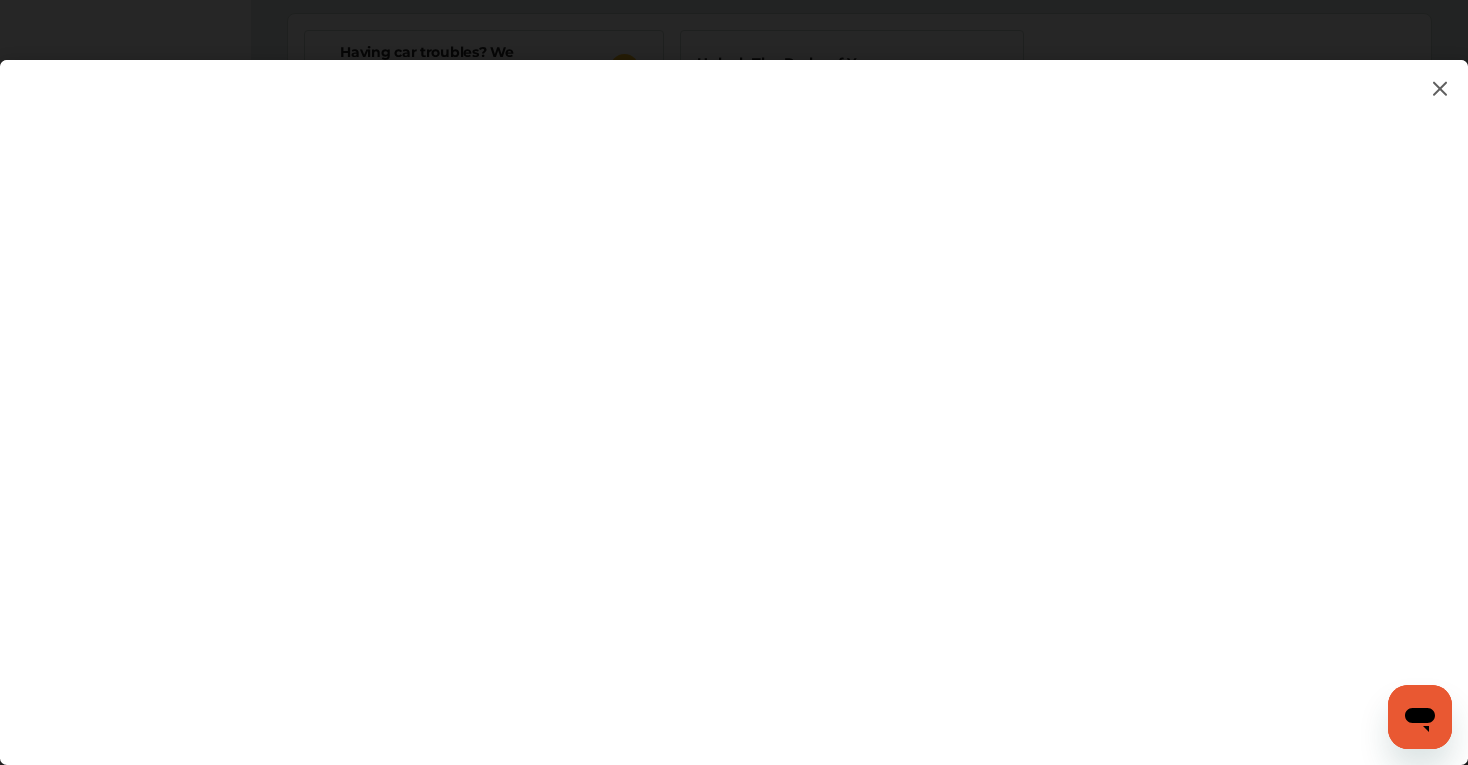 scroll, scrollTop: 986, scrollLeft: 0, axis: vertical 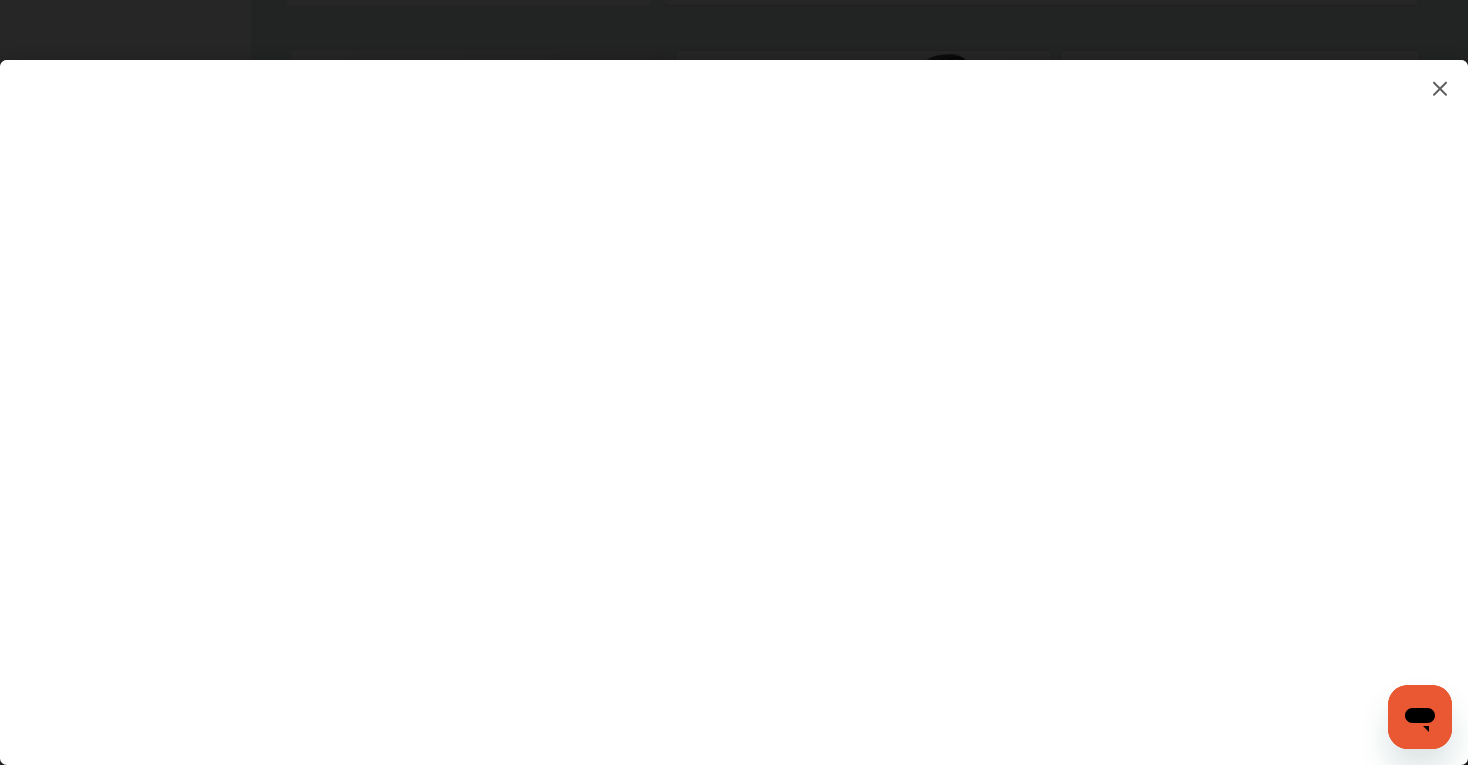 click at bounding box center [1440, 88] 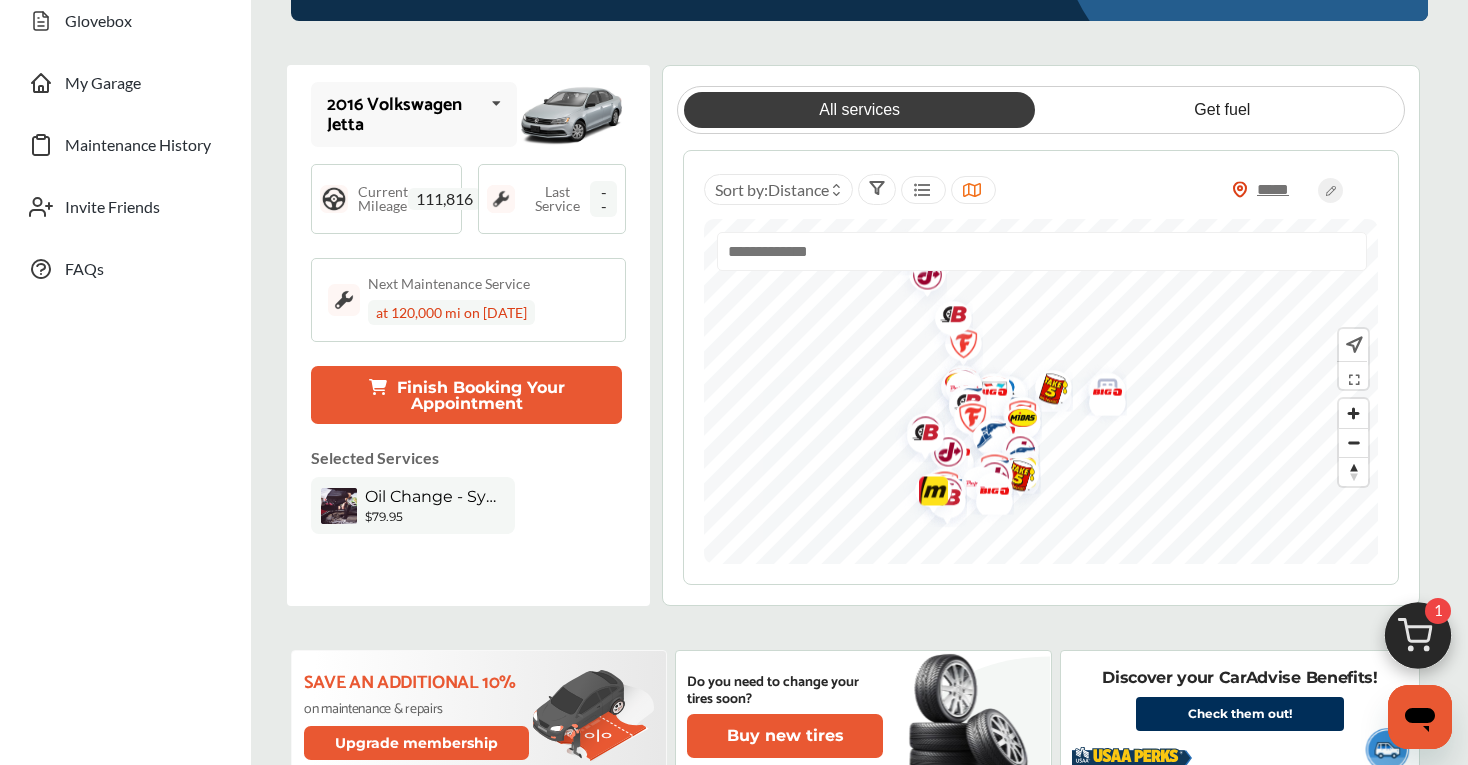 scroll, scrollTop: 212, scrollLeft: 0, axis: vertical 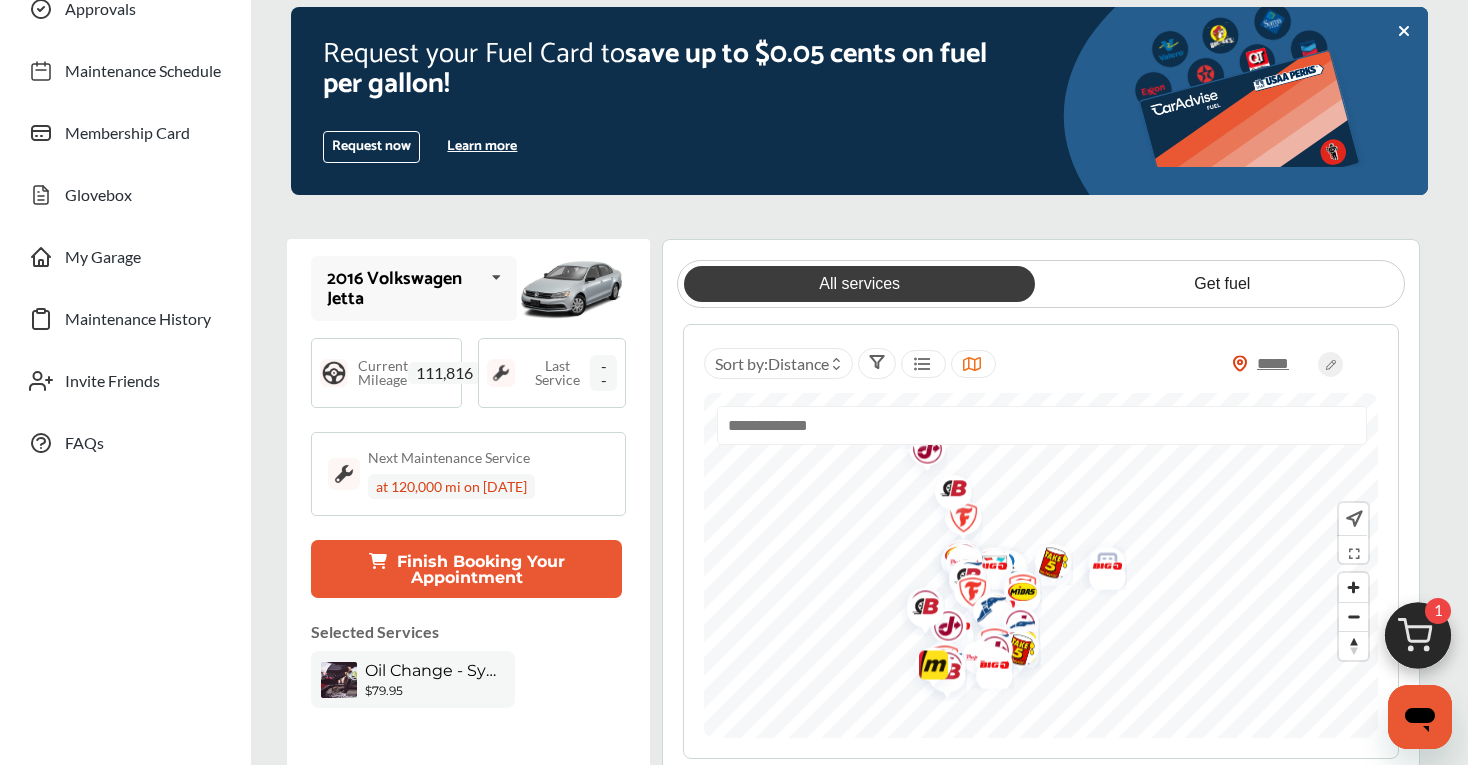 click at bounding box center (1042, 425) 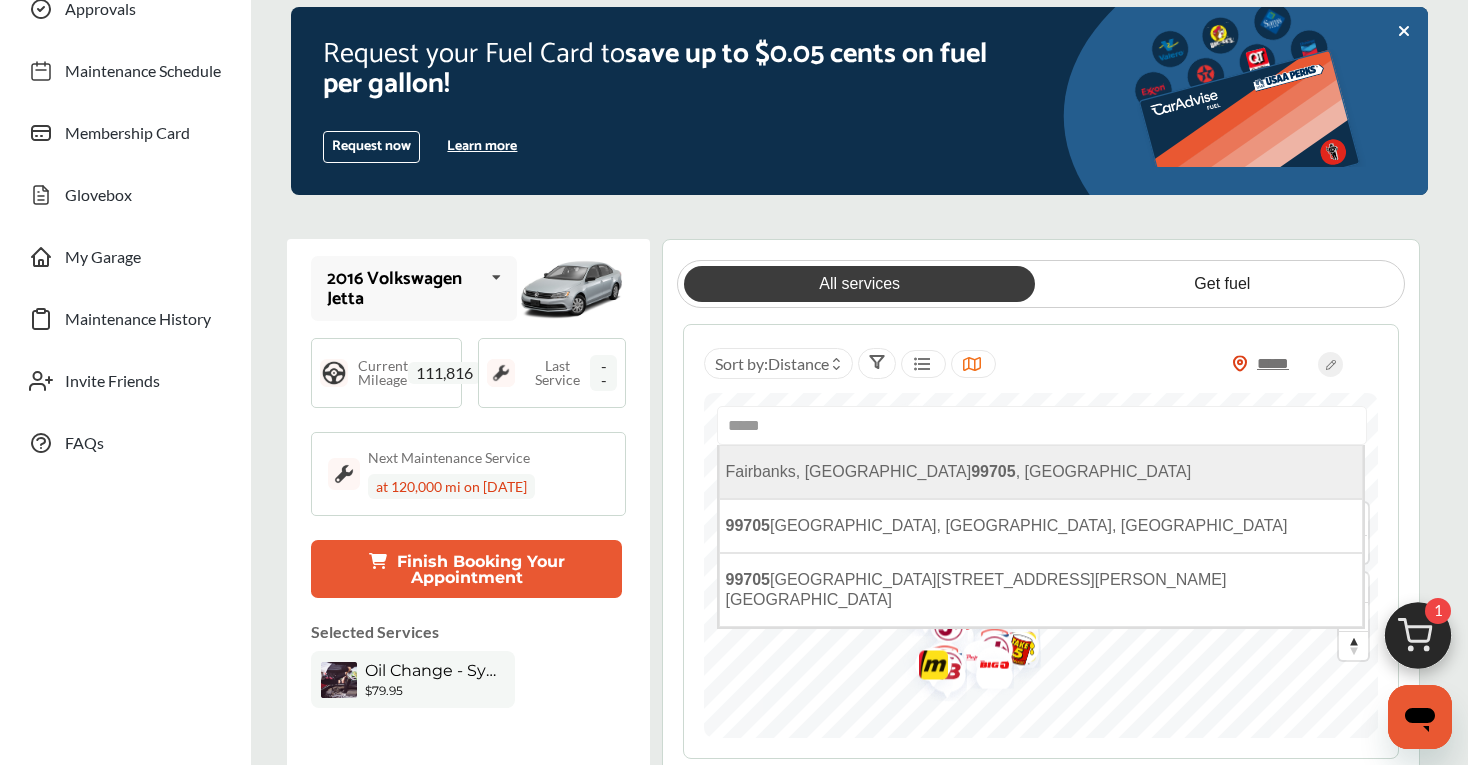 click on "[GEOGRAPHIC_DATA] , [GEOGRAPHIC_DATA]" at bounding box center (958, 471) 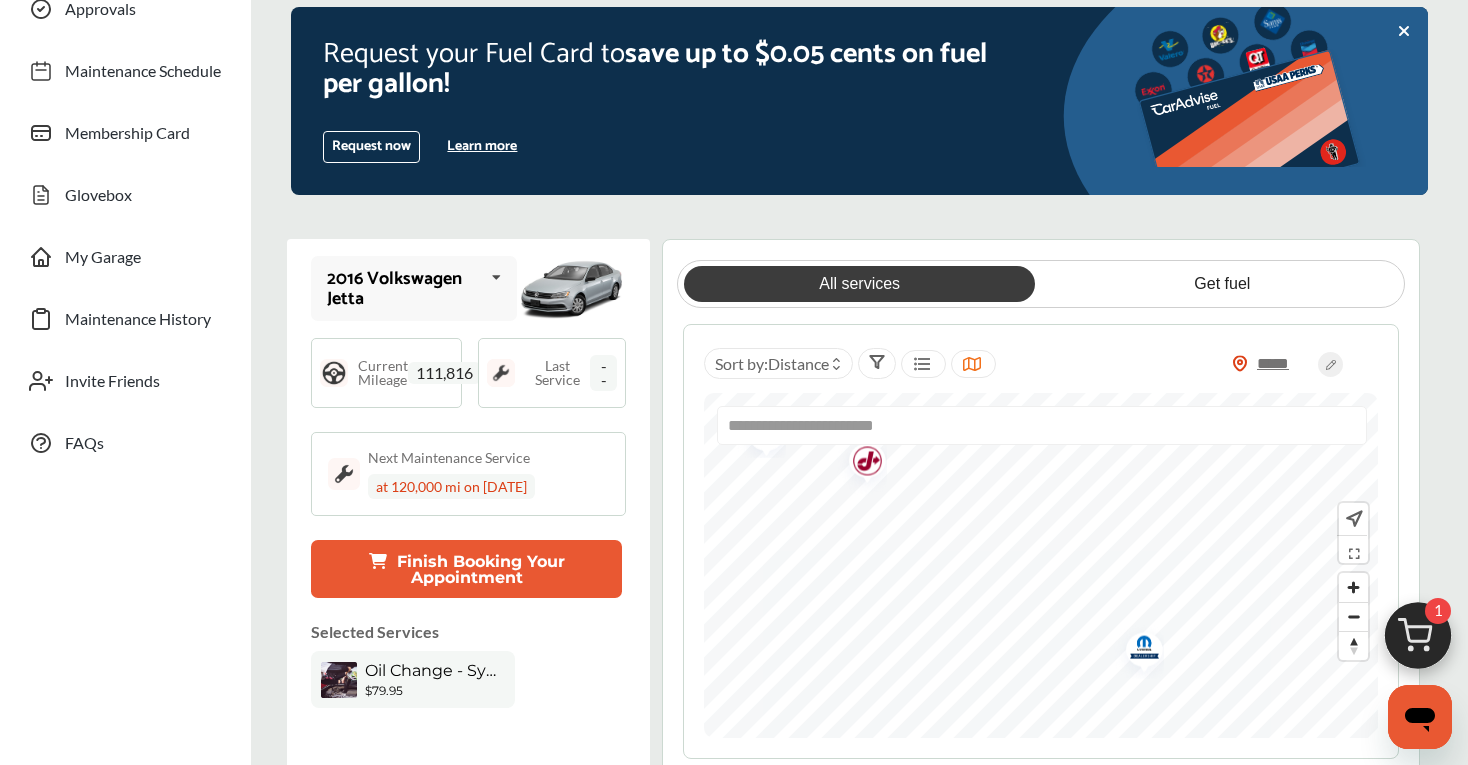 click at bounding box center (1137, 649) 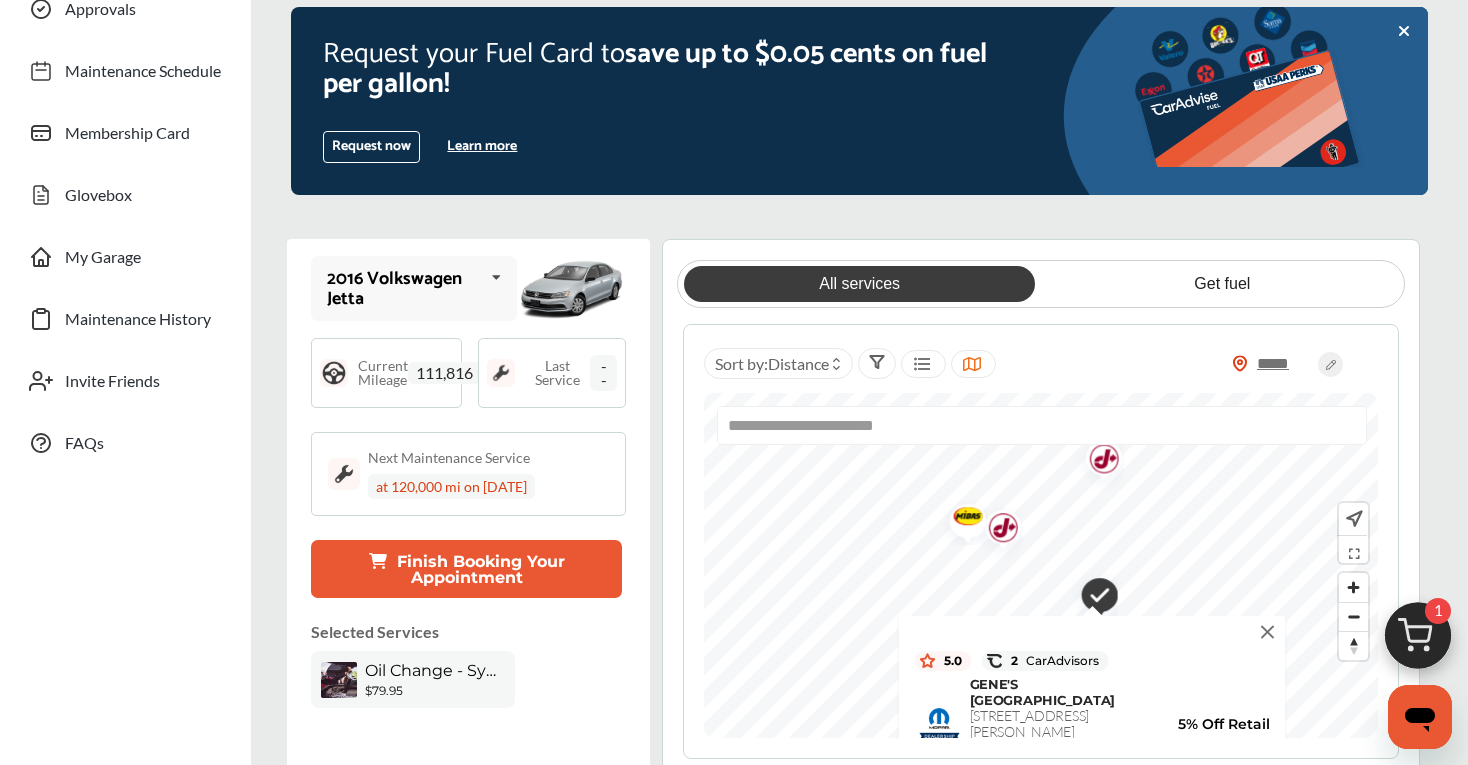 drag, startPoint x: 937, startPoint y: 490, endPoint x: 938, endPoint y: 544, distance: 54.00926 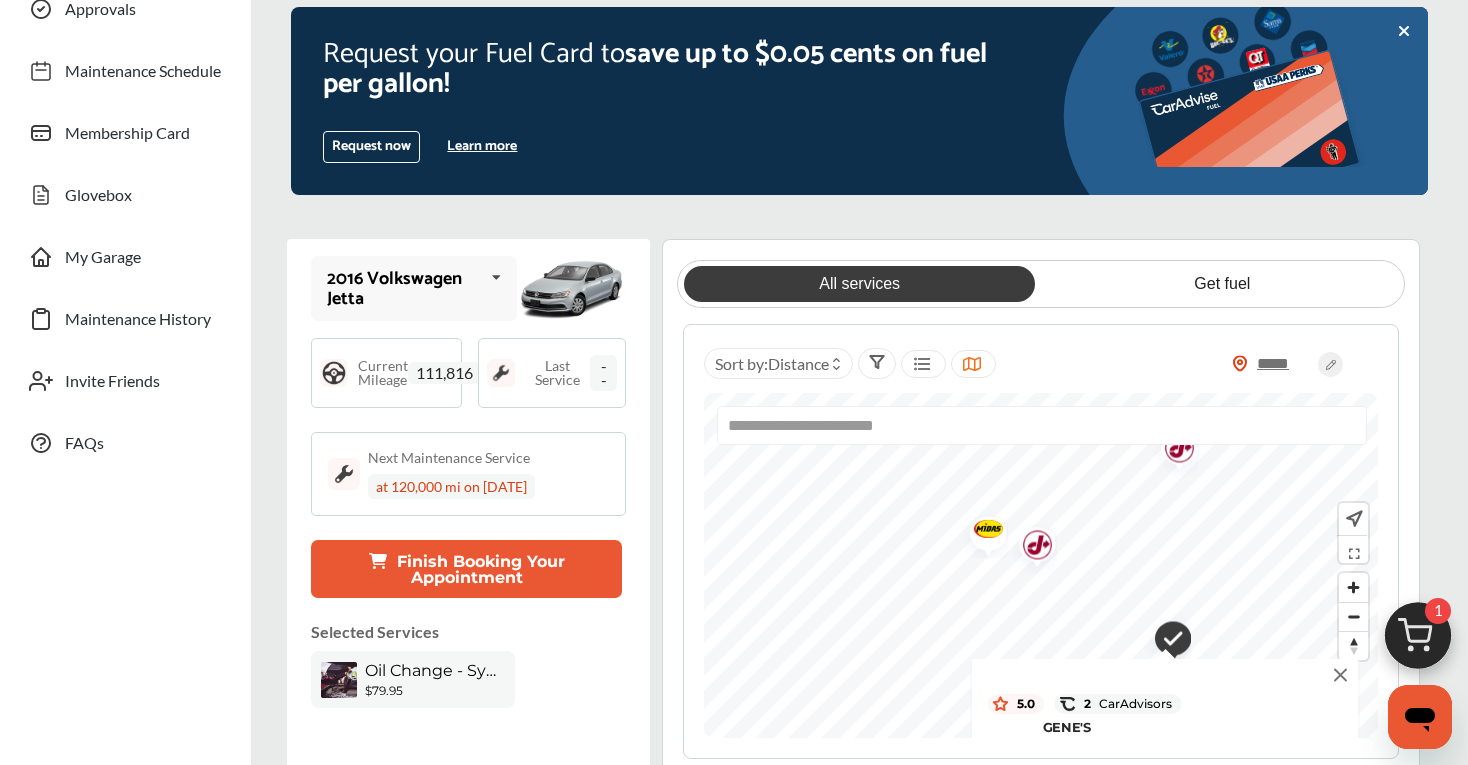 click at bounding box center (981, 532) 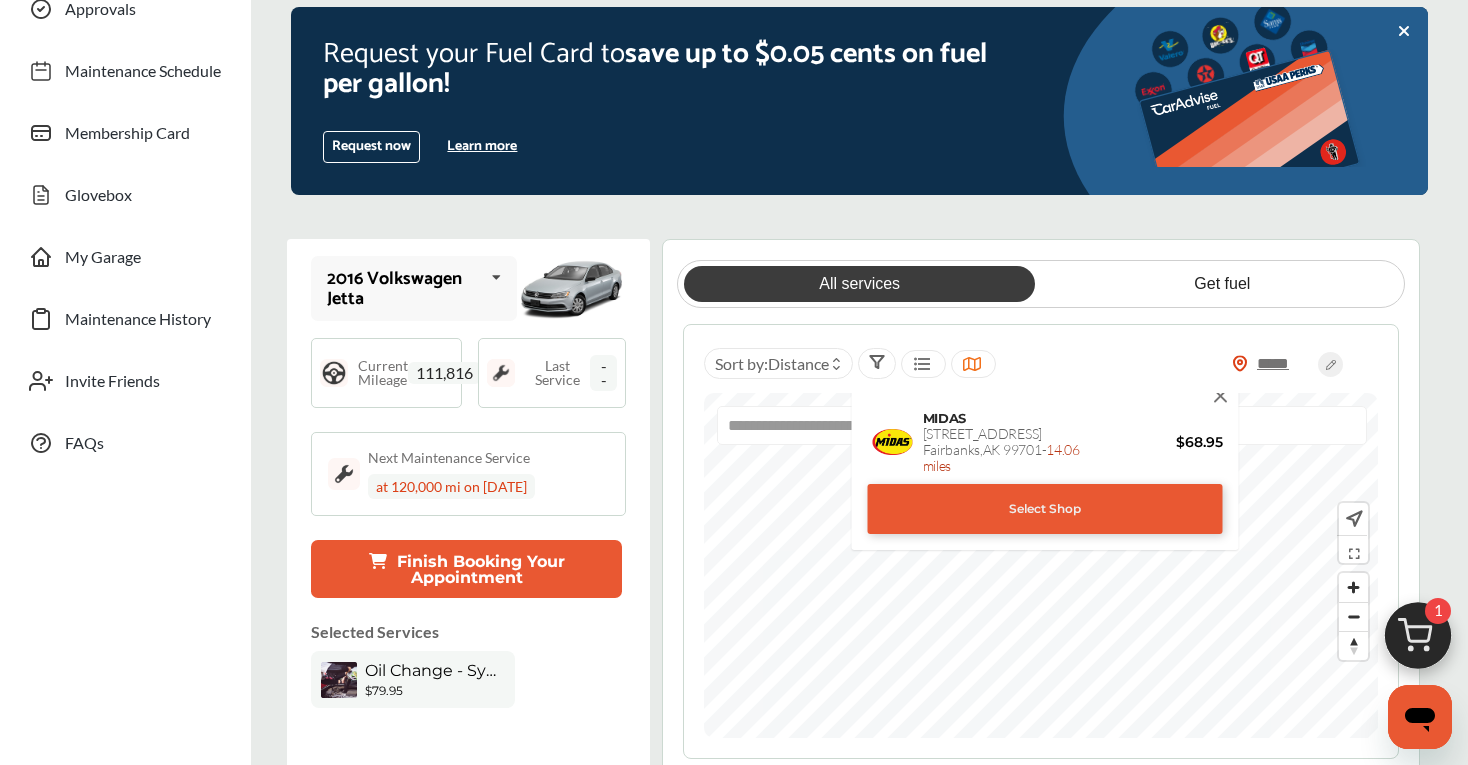 click on "Select Shop" at bounding box center [1045, 509] 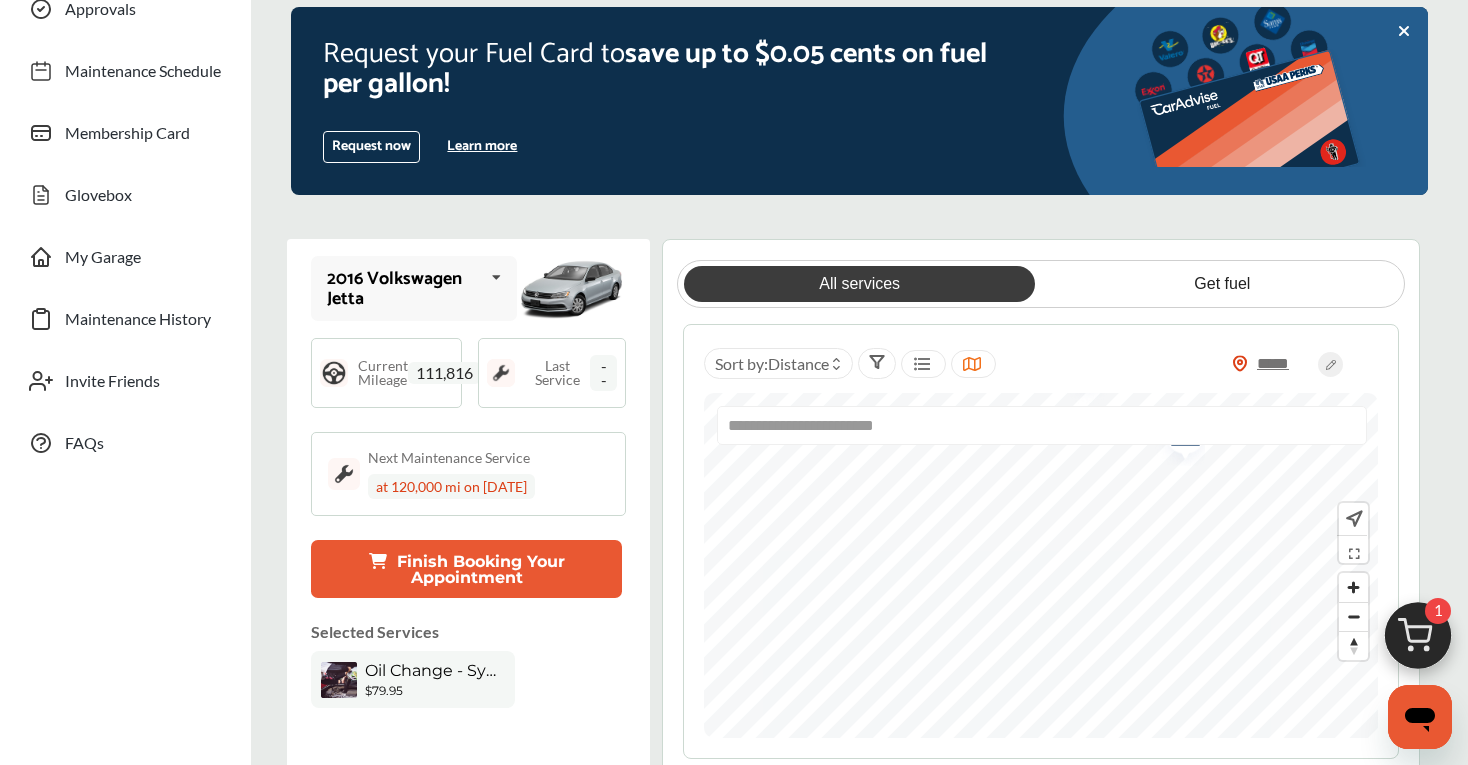 click on "111,816" at bounding box center (444, 373) 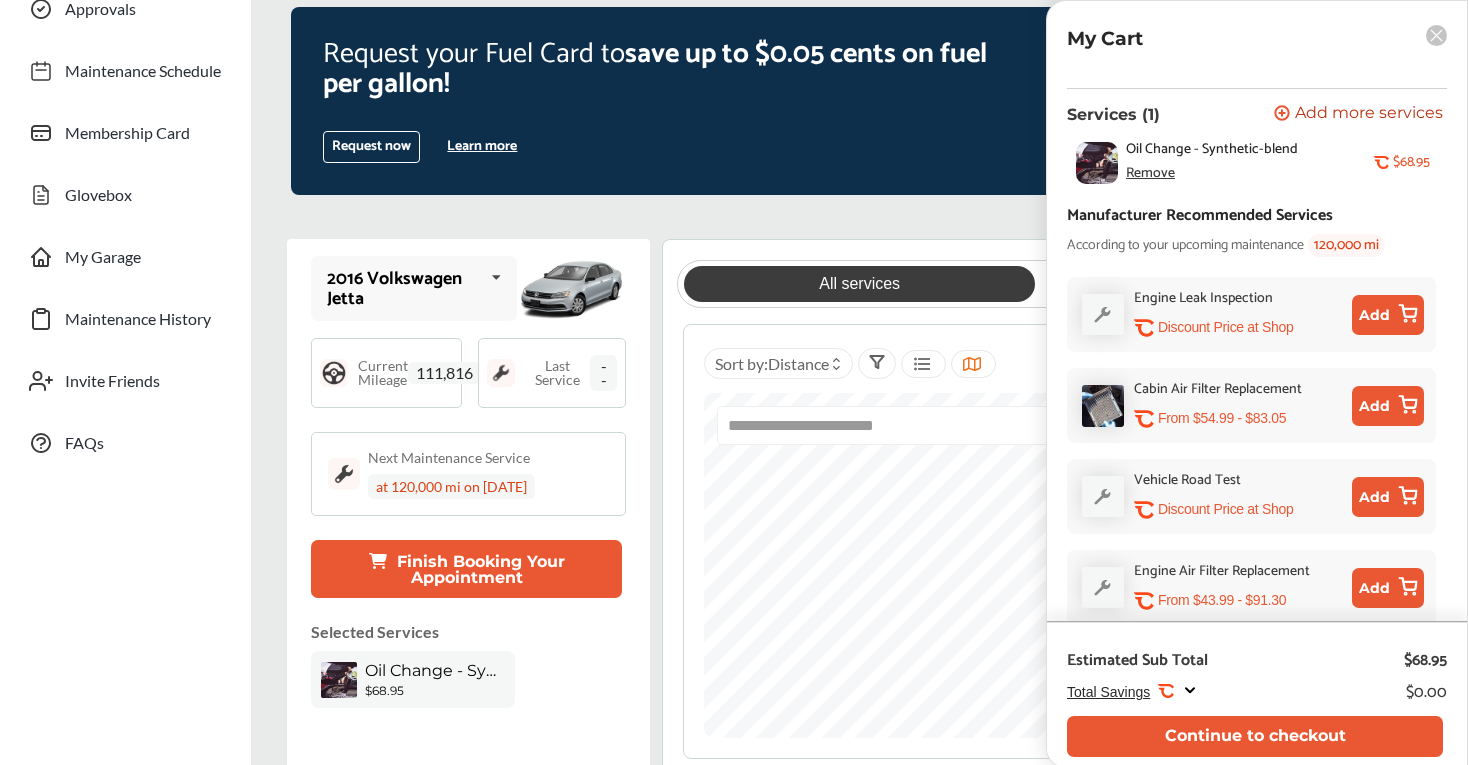 scroll, scrollTop: 355, scrollLeft: 0, axis: vertical 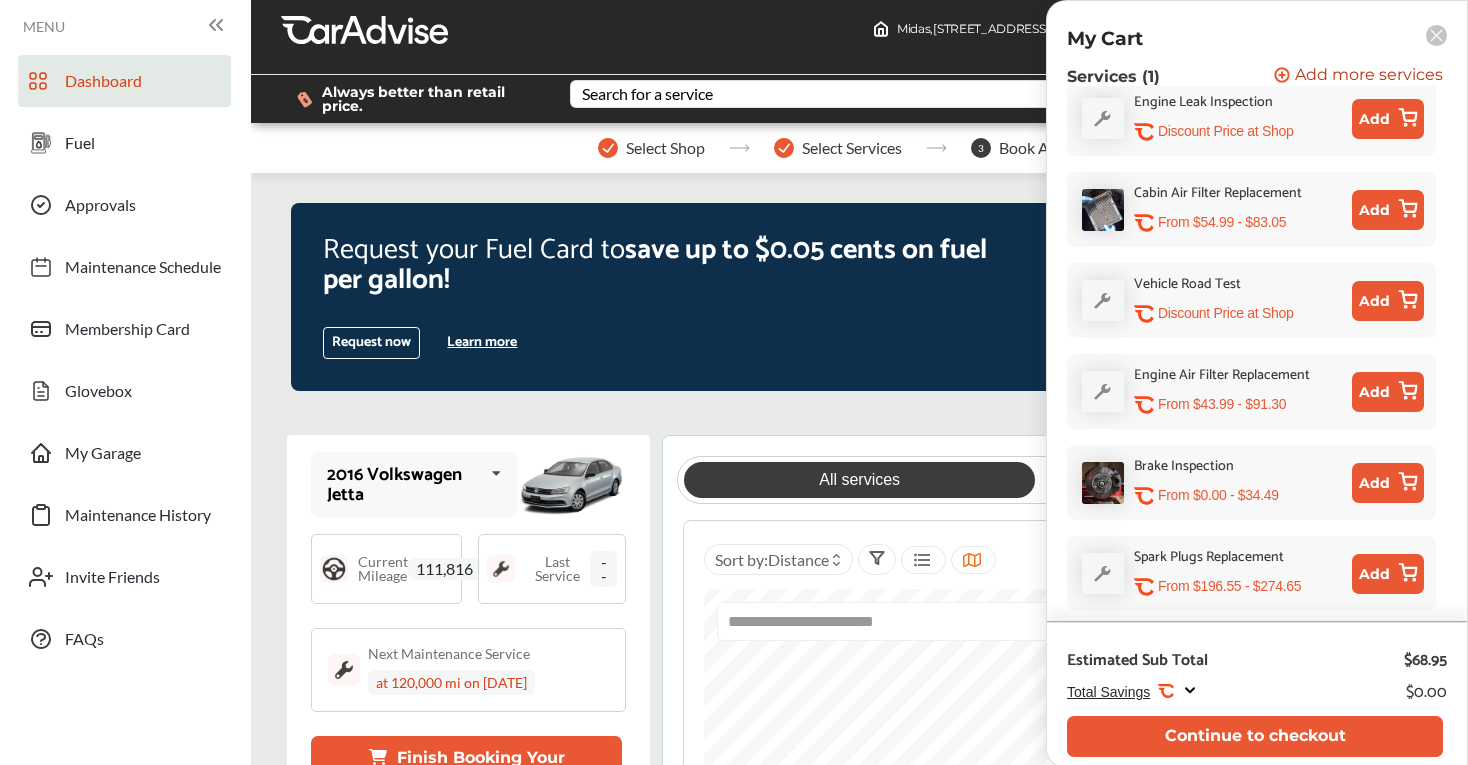 click on "111,816" at bounding box center (444, 569) 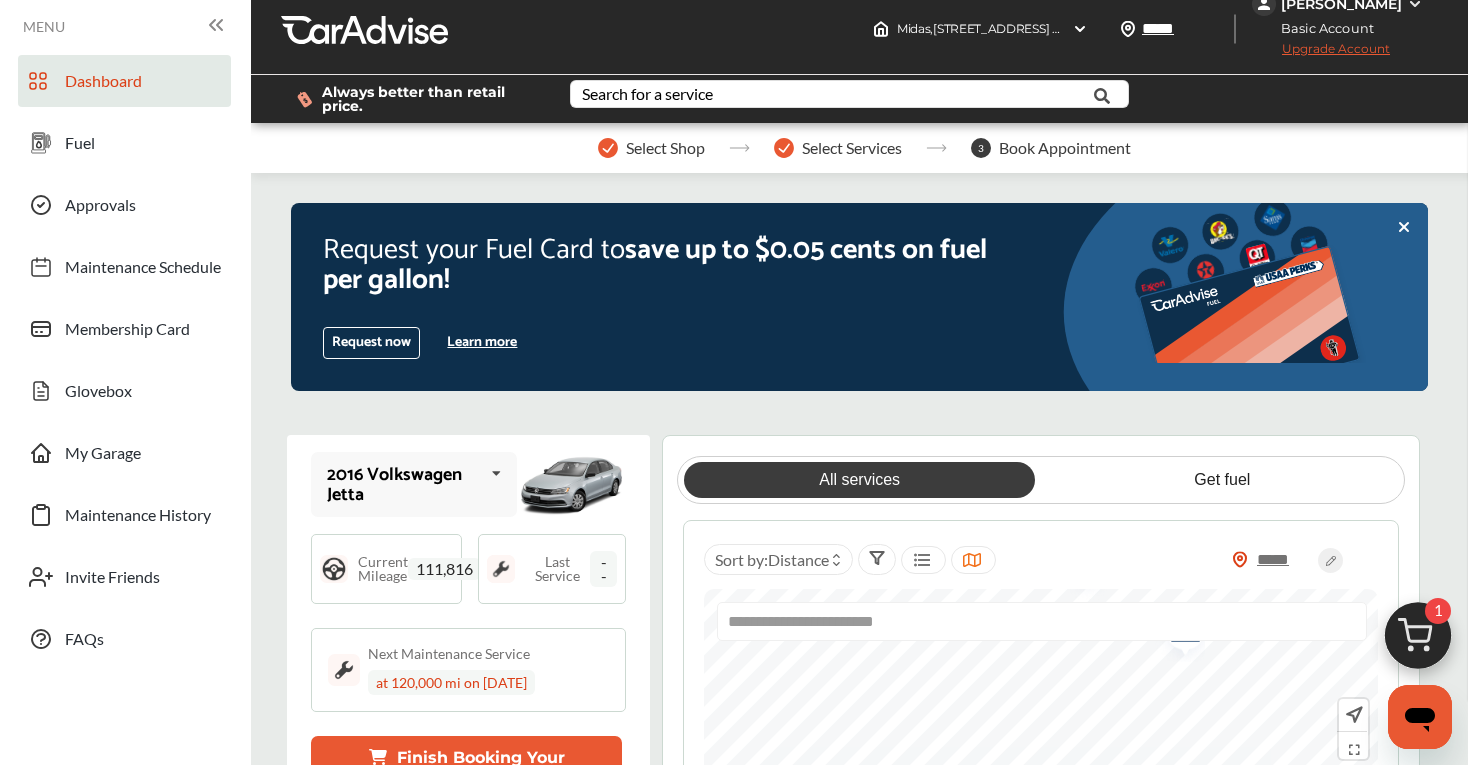 scroll, scrollTop: 291, scrollLeft: 0, axis: vertical 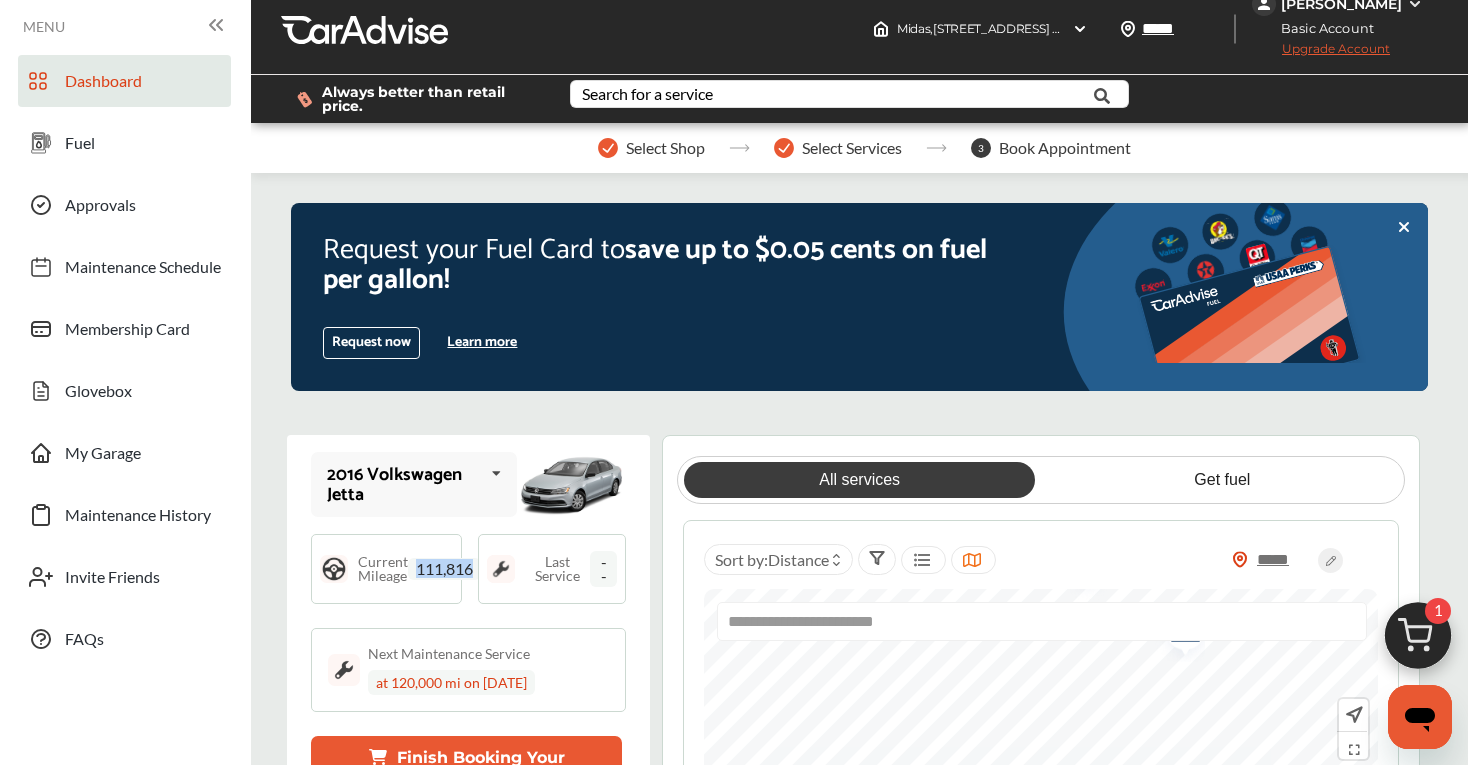 click on "111,816" at bounding box center [444, 569] 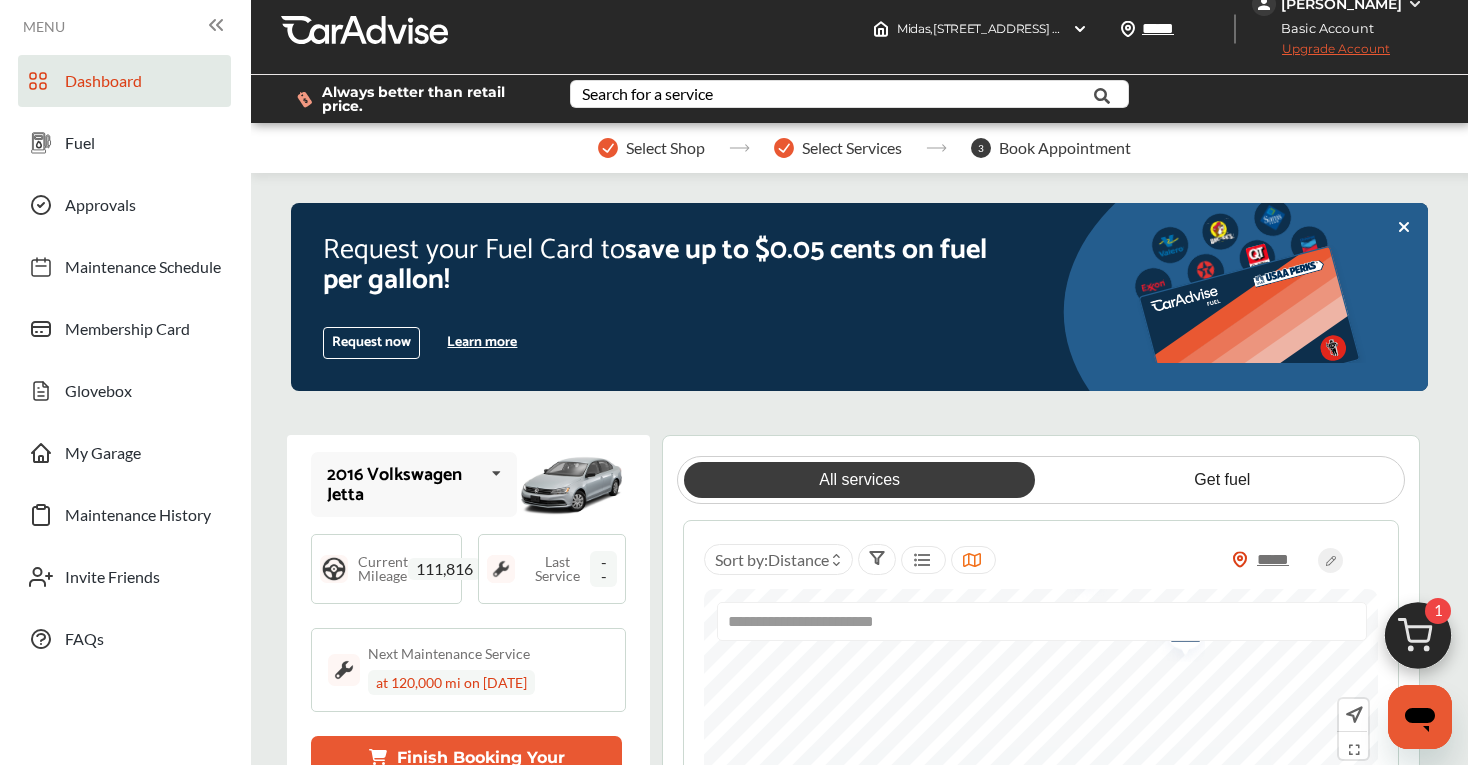 click on "--" at bounding box center [603, 569] 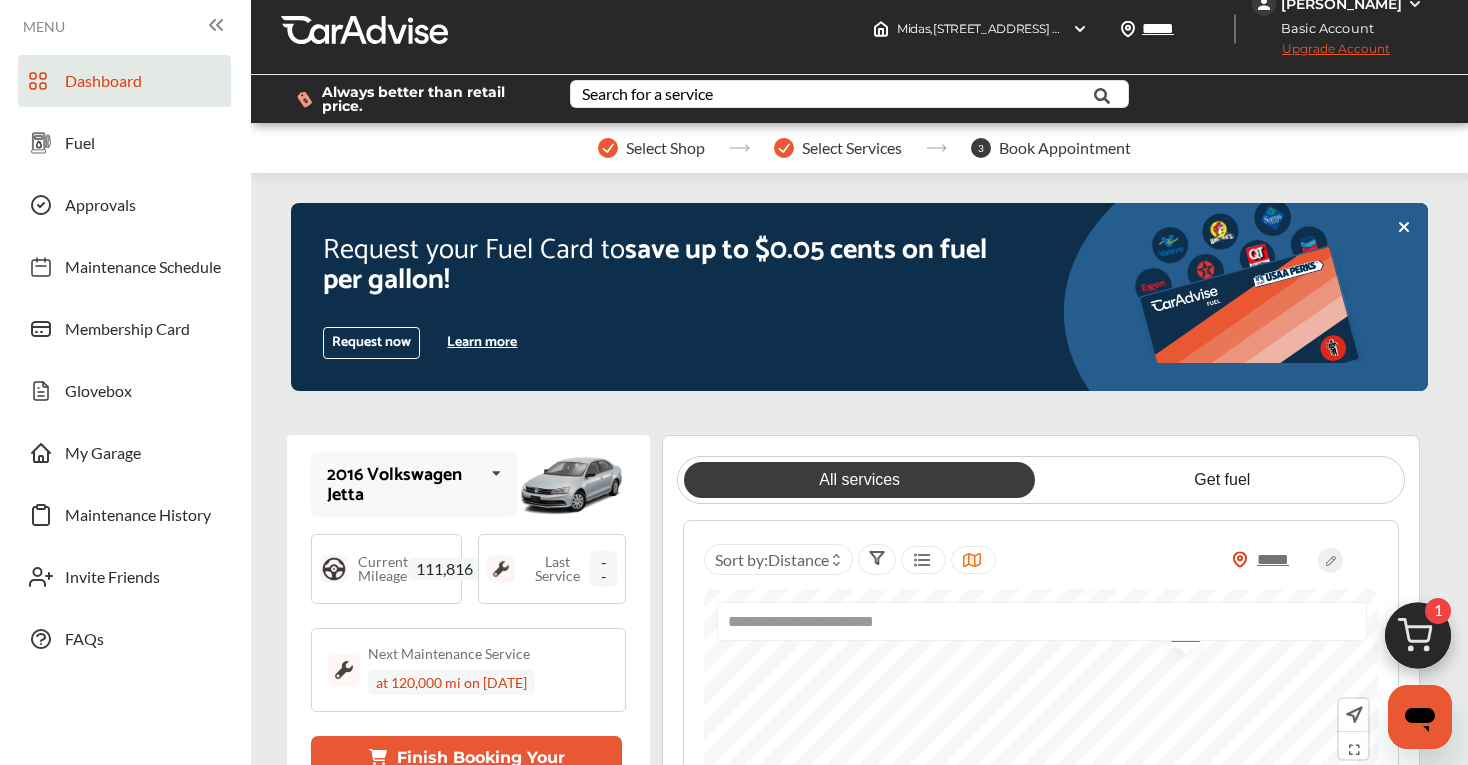 click on "--" at bounding box center (603, 569) 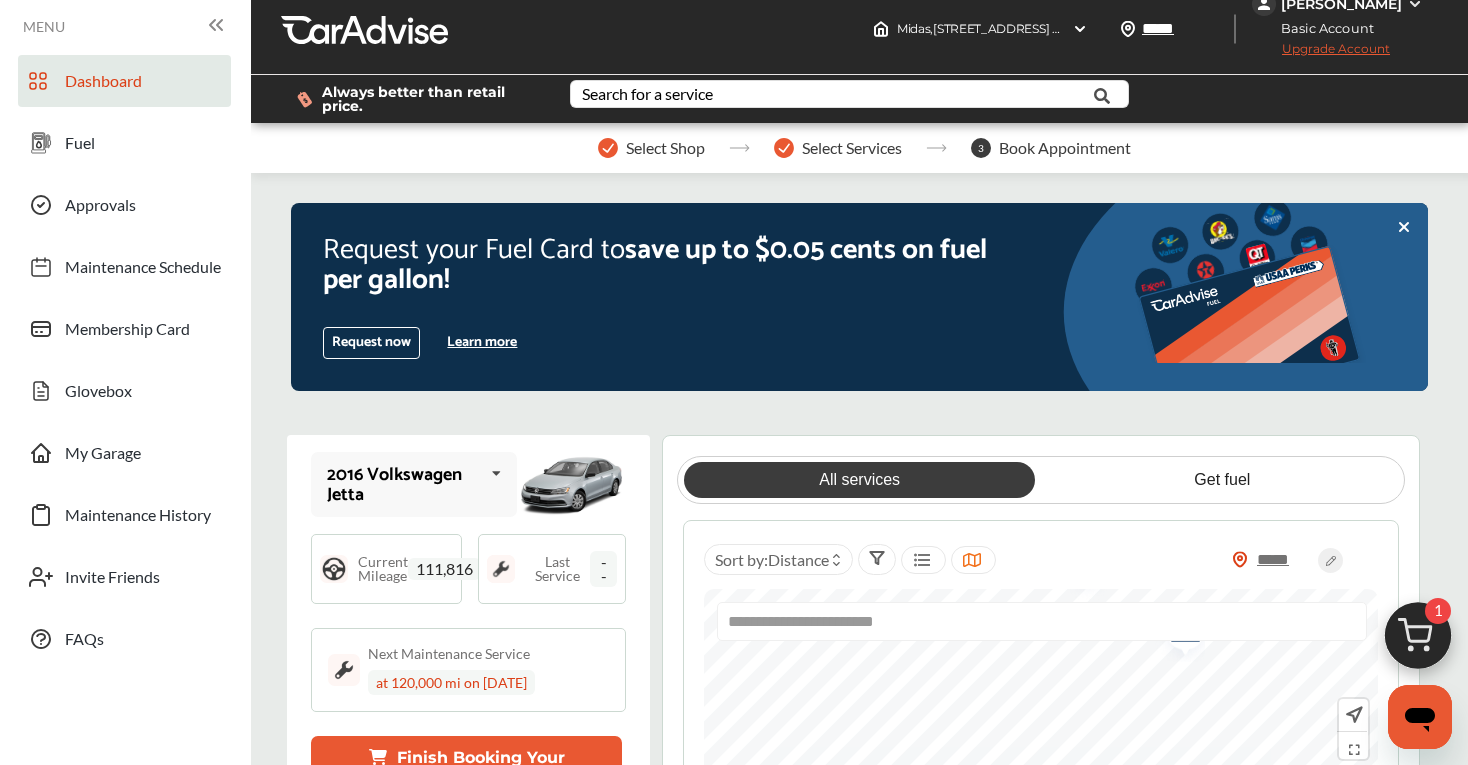 scroll, scrollTop: 0, scrollLeft: 0, axis: both 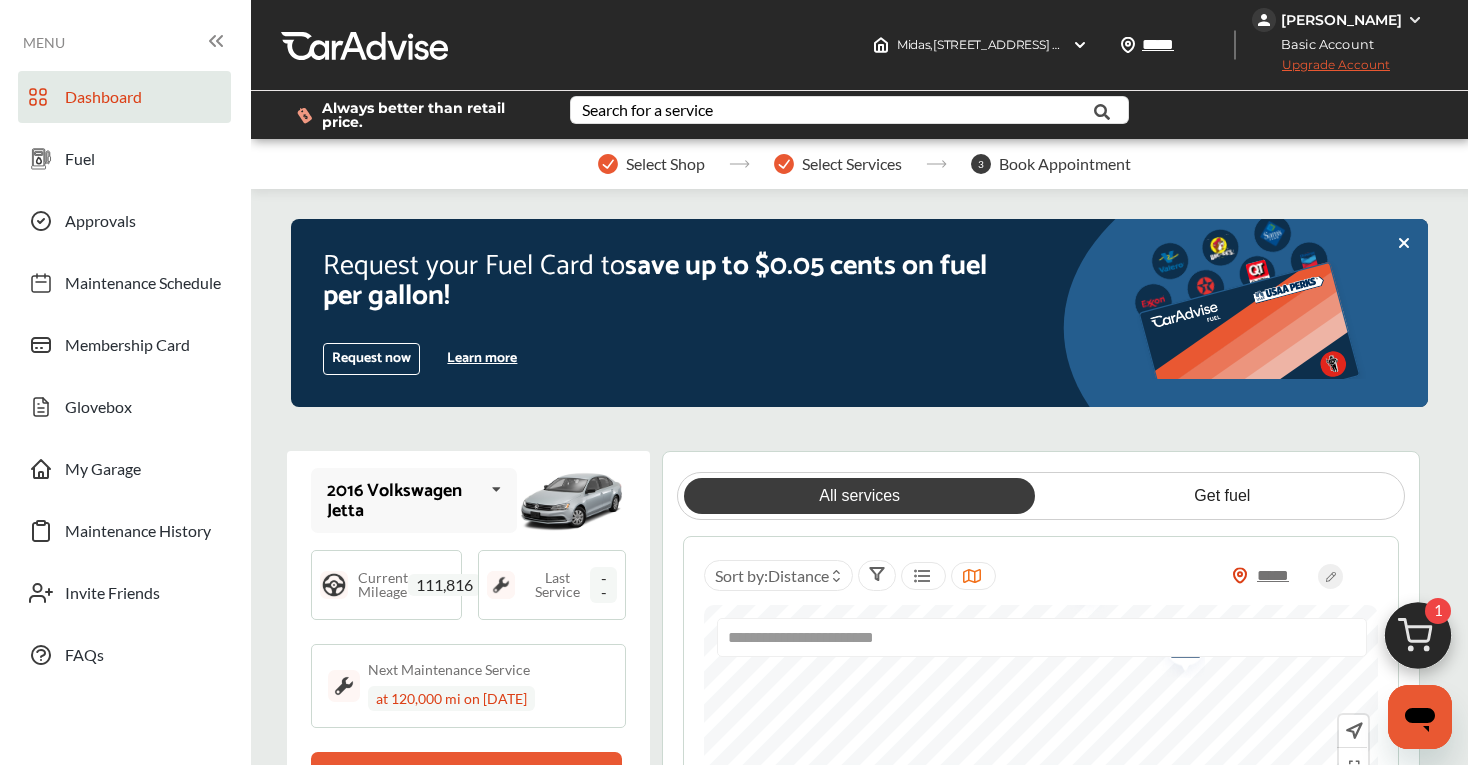 click on "[PERSON_NAME]" at bounding box center [1341, 20] 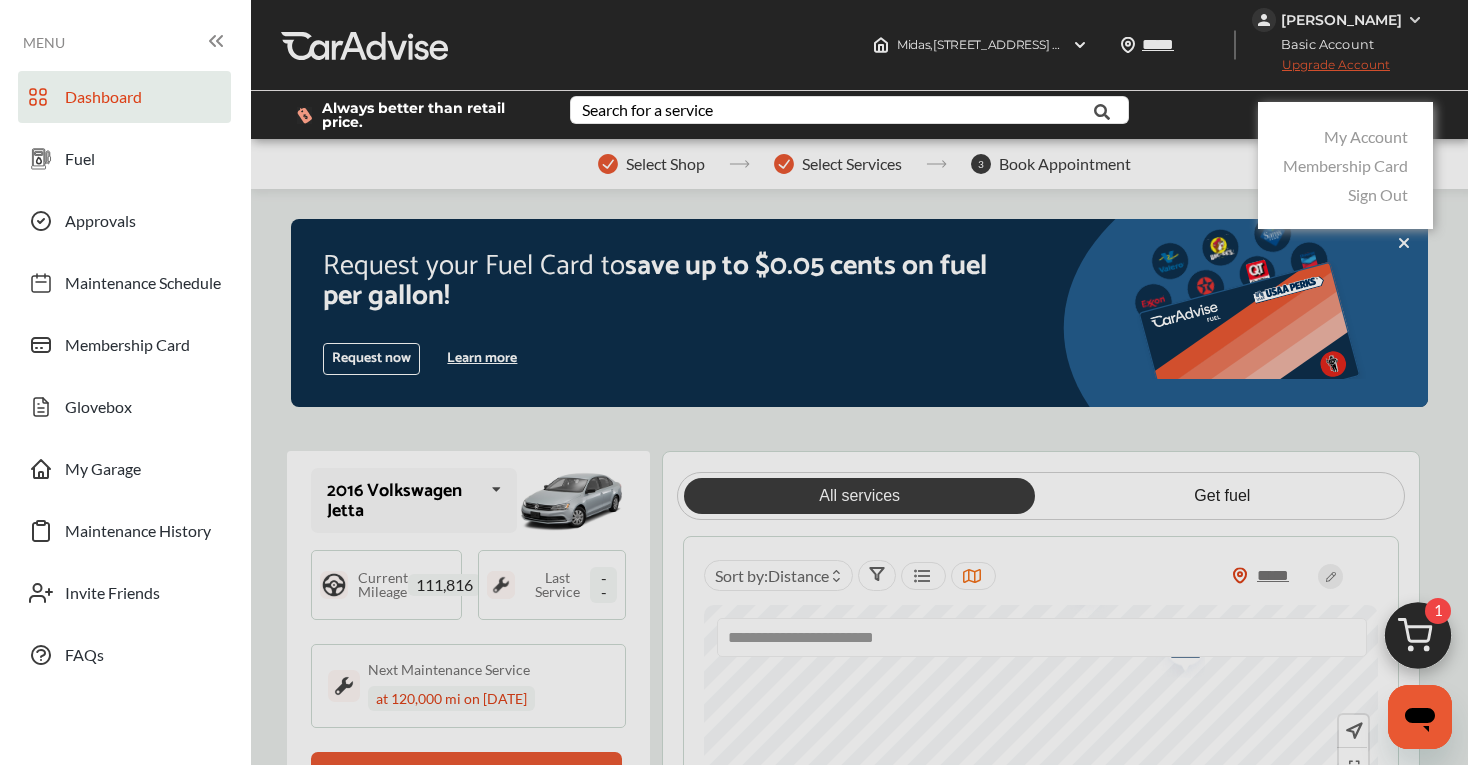 click on "My Account" at bounding box center [1366, 136] 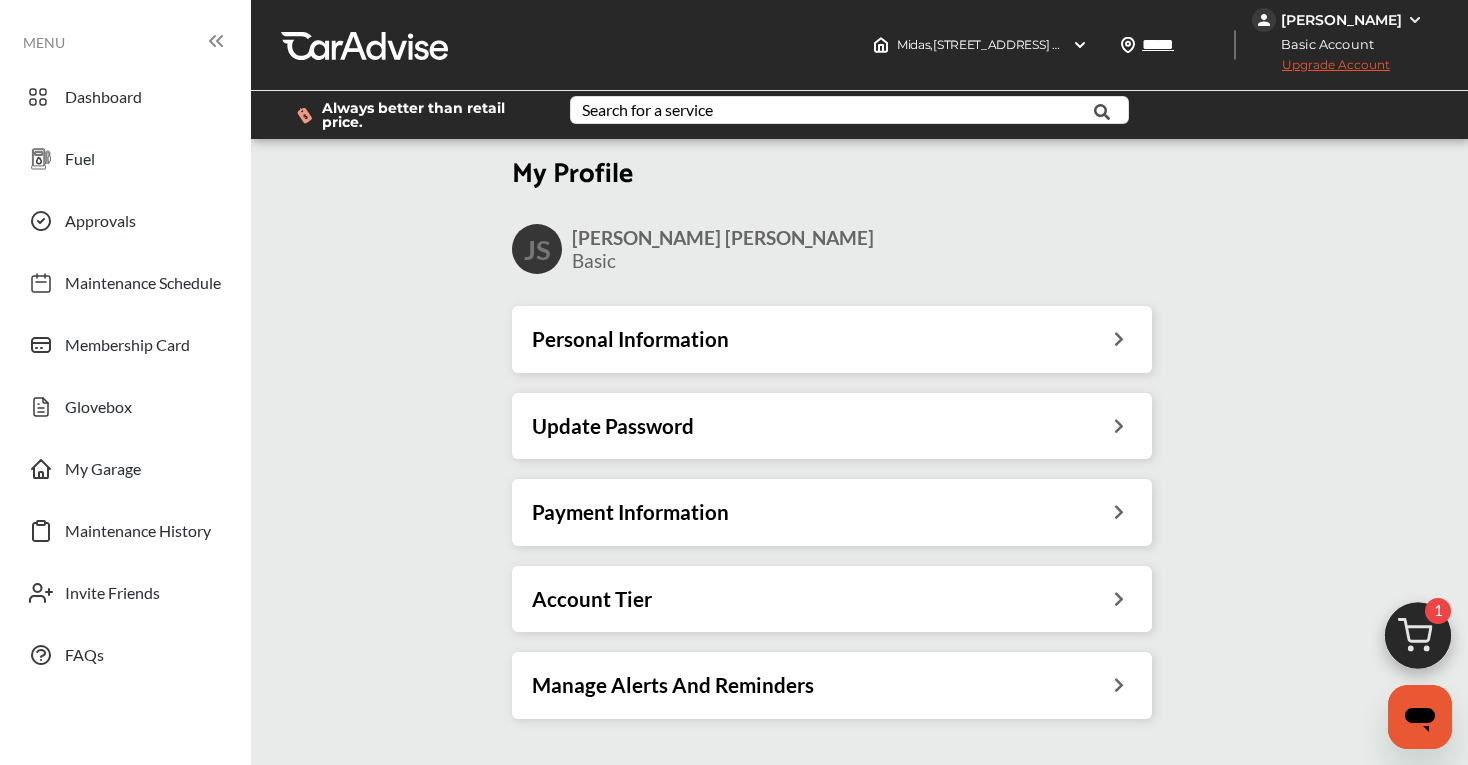 click on "Personal Information" at bounding box center [630, 339] 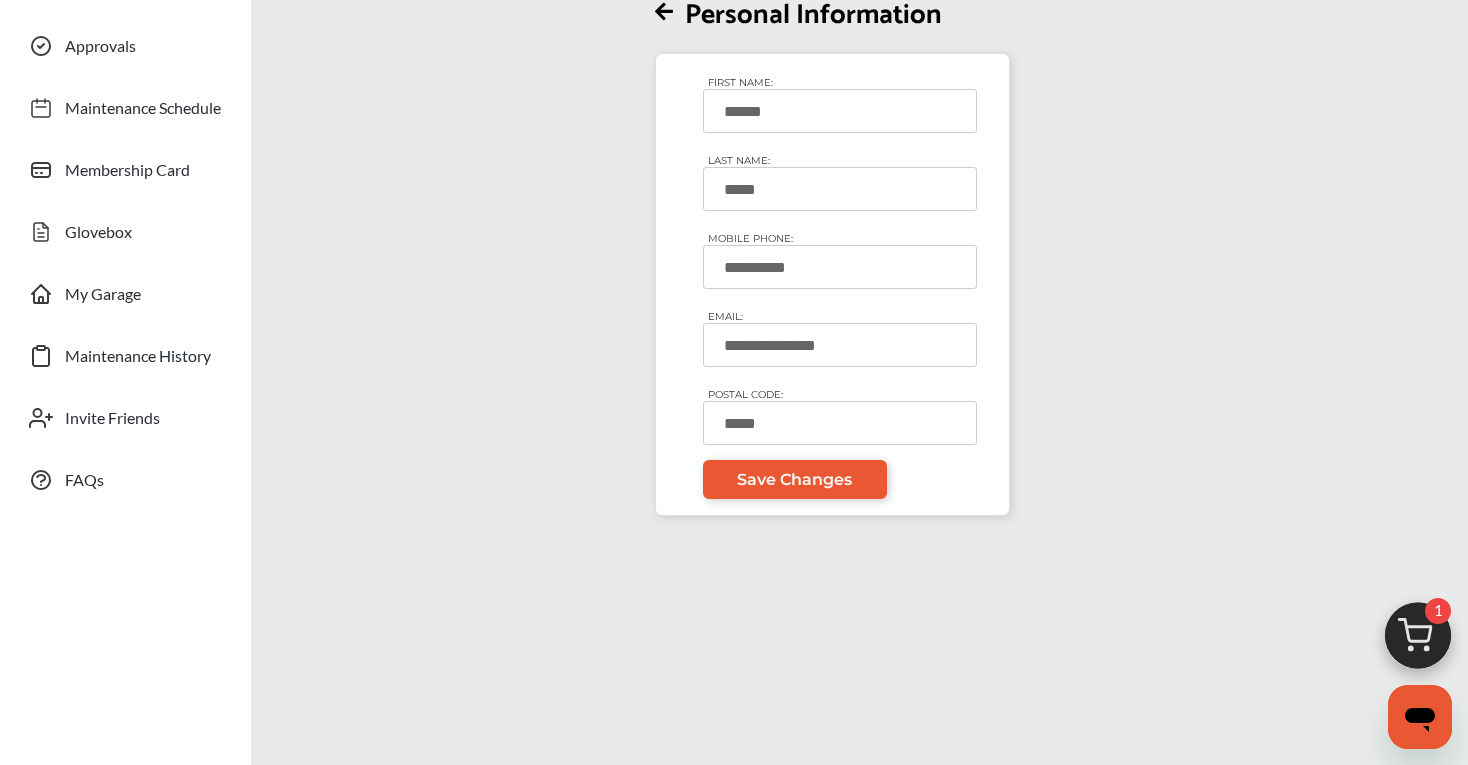 scroll, scrollTop: 0, scrollLeft: 0, axis: both 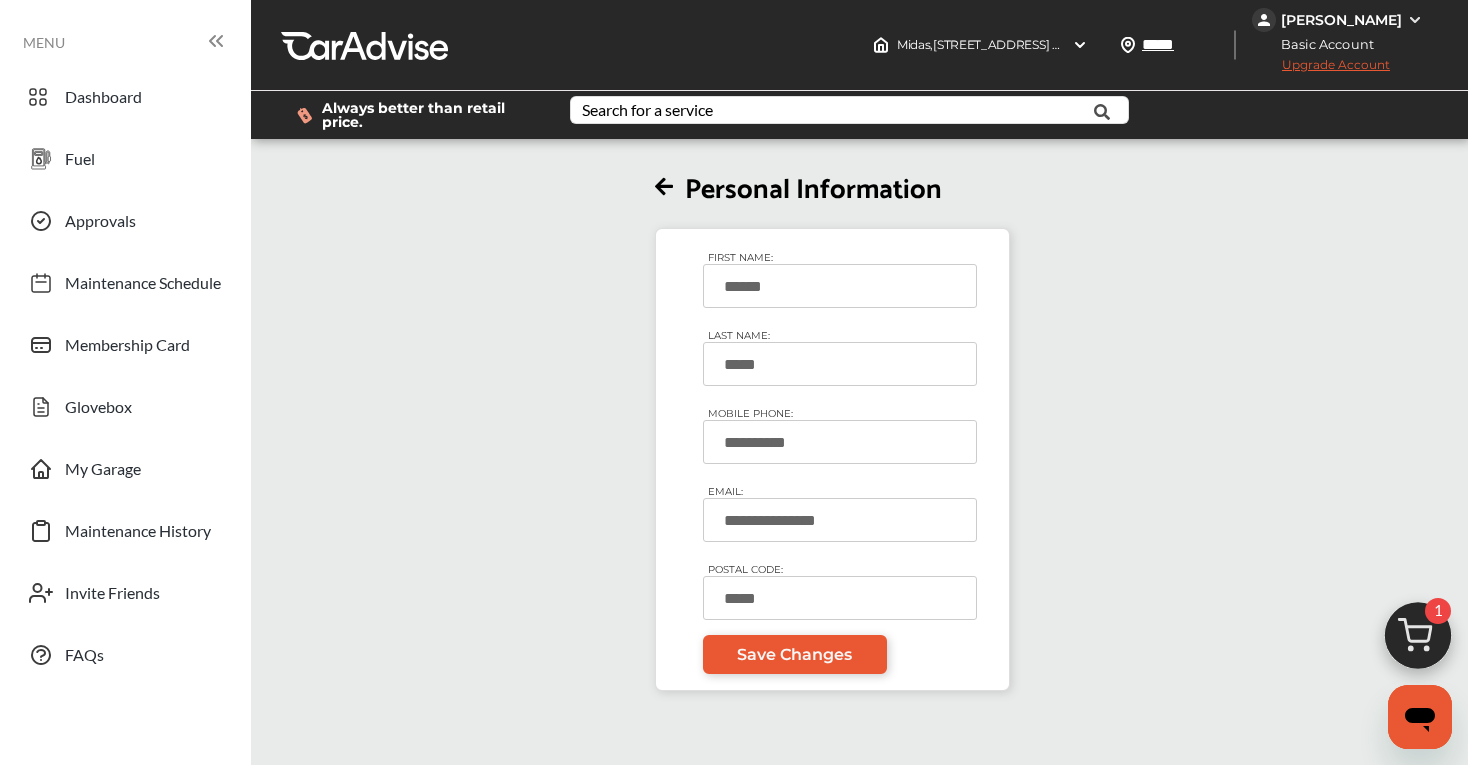 click on "[PERSON_NAME]" at bounding box center (1340, 20) 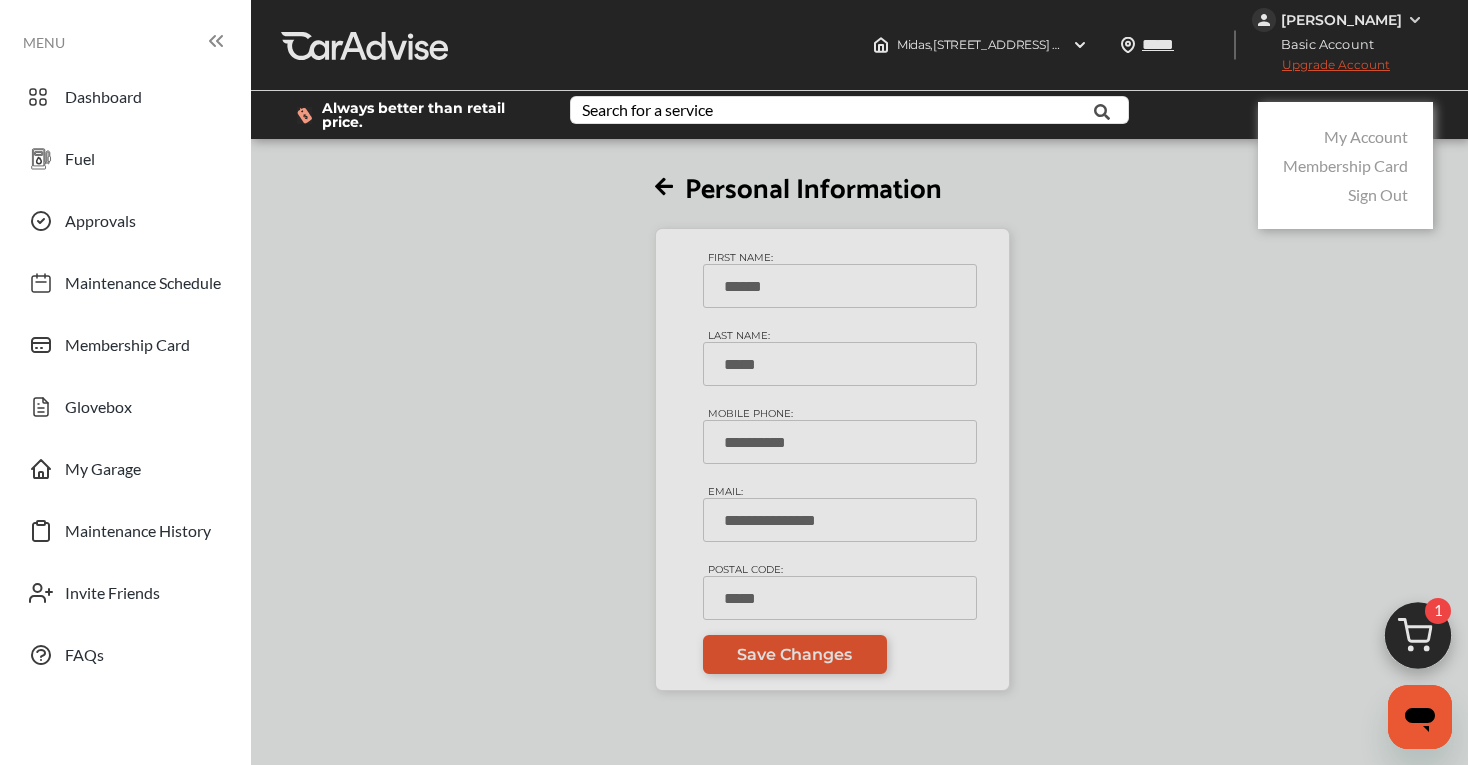 click at bounding box center [734, 432] 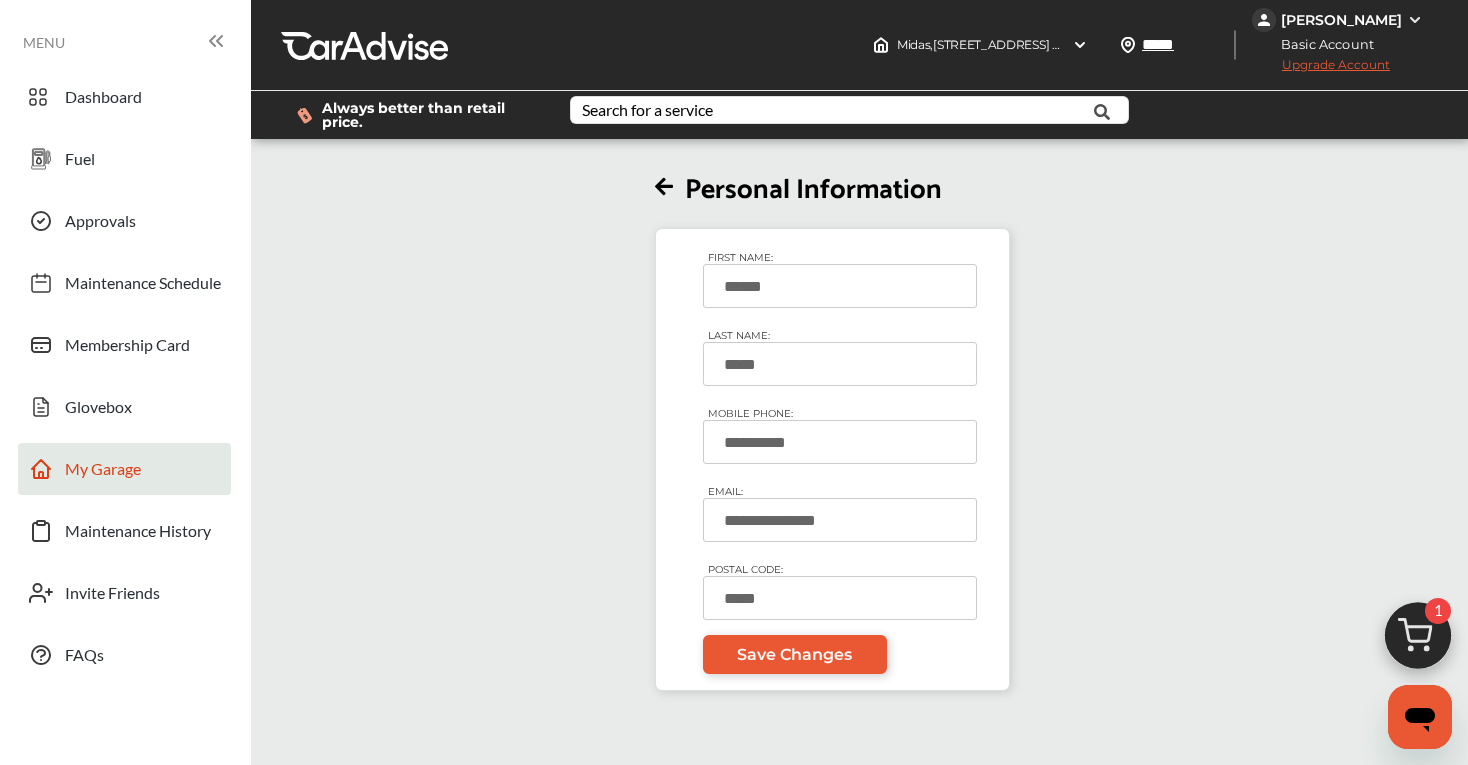 click on "My Garage" at bounding box center (103, 472) 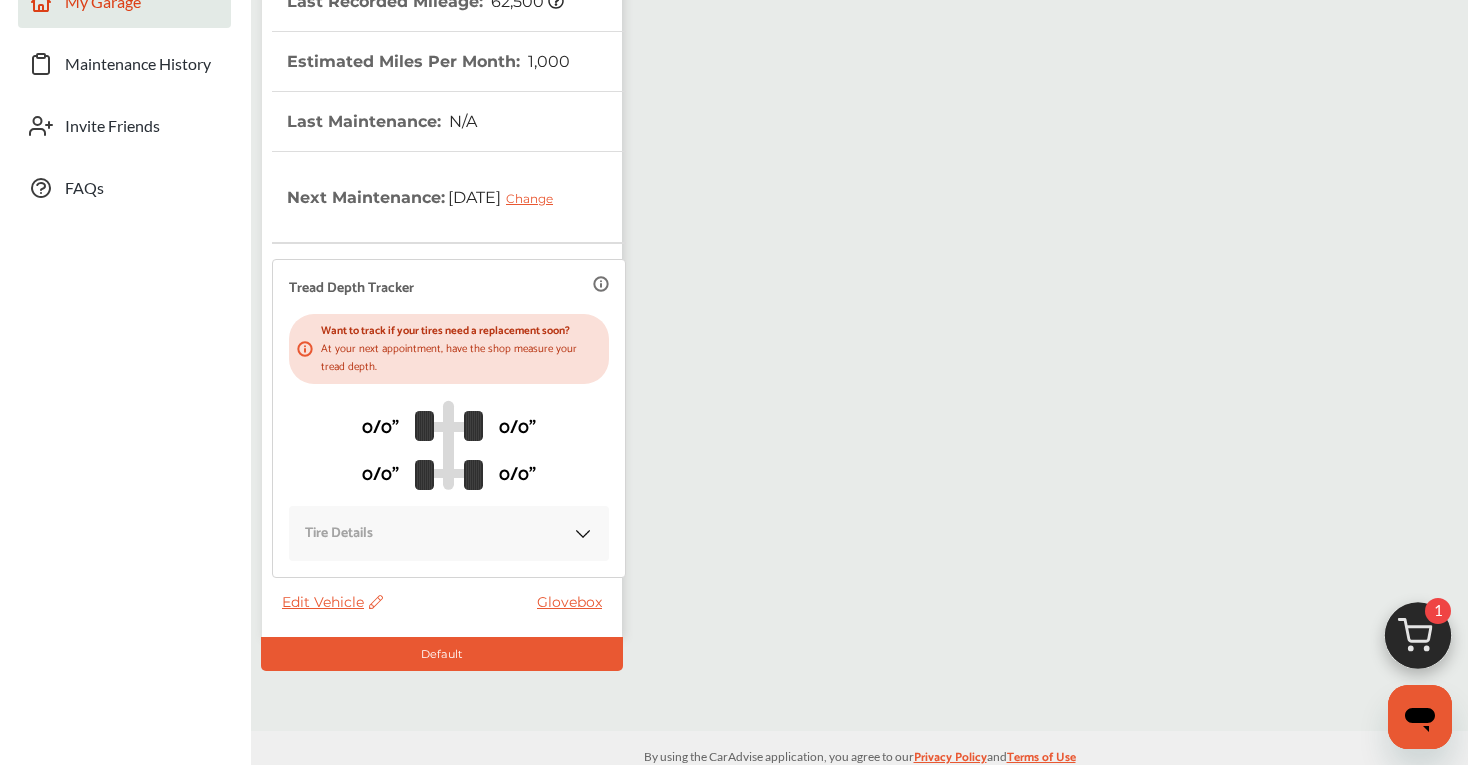scroll, scrollTop: 492, scrollLeft: 0, axis: vertical 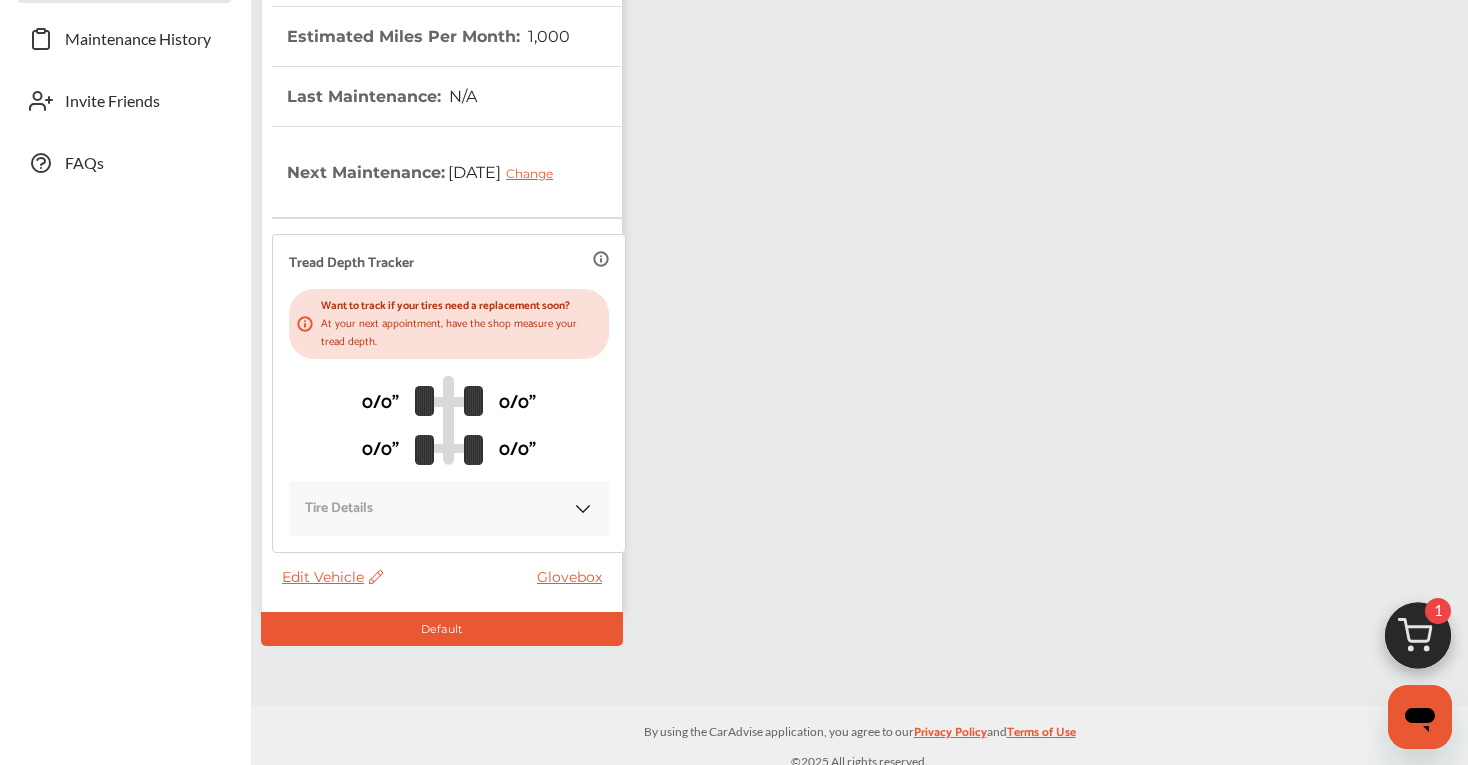 click on "Edit Vehicle" at bounding box center (332, 577) 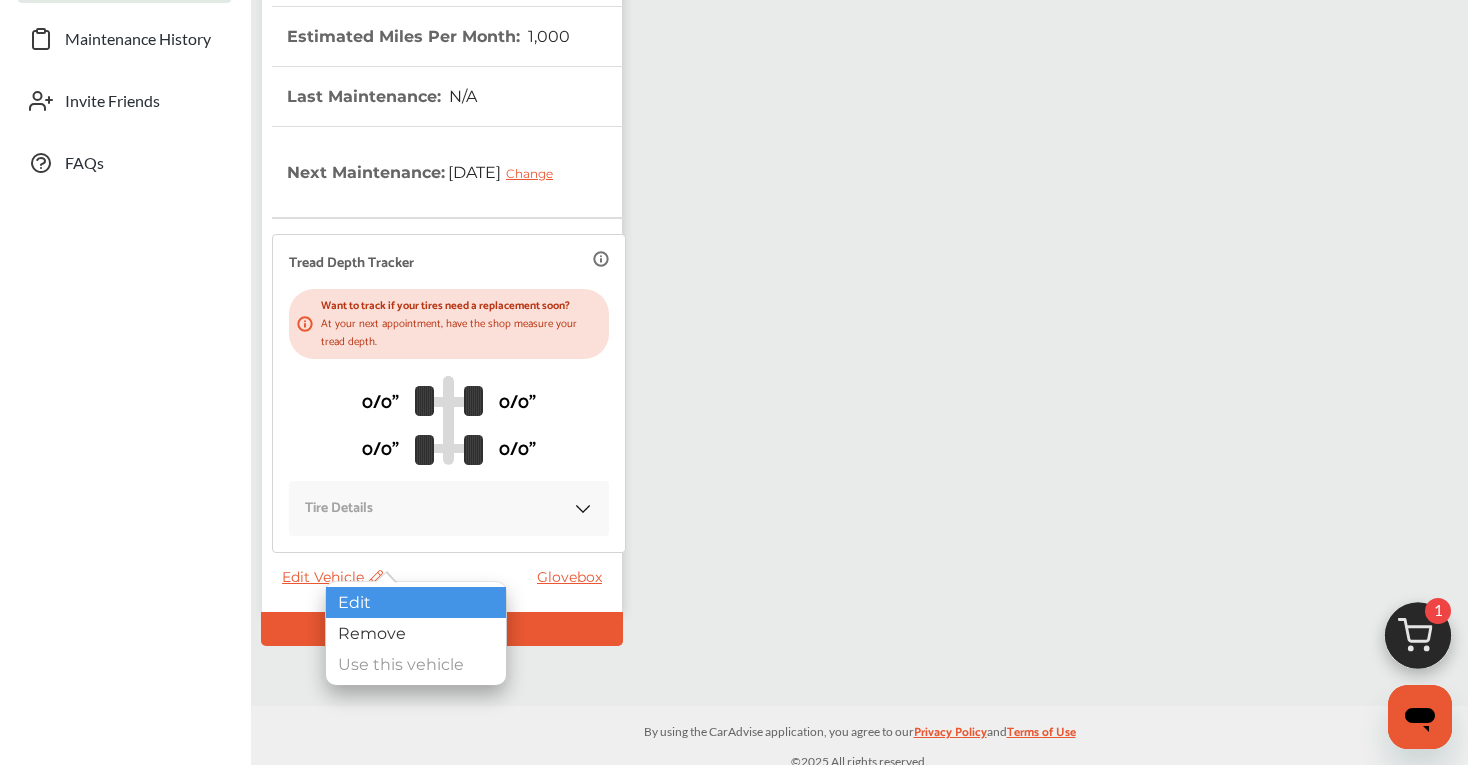 click on "Edit" at bounding box center (416, 602) 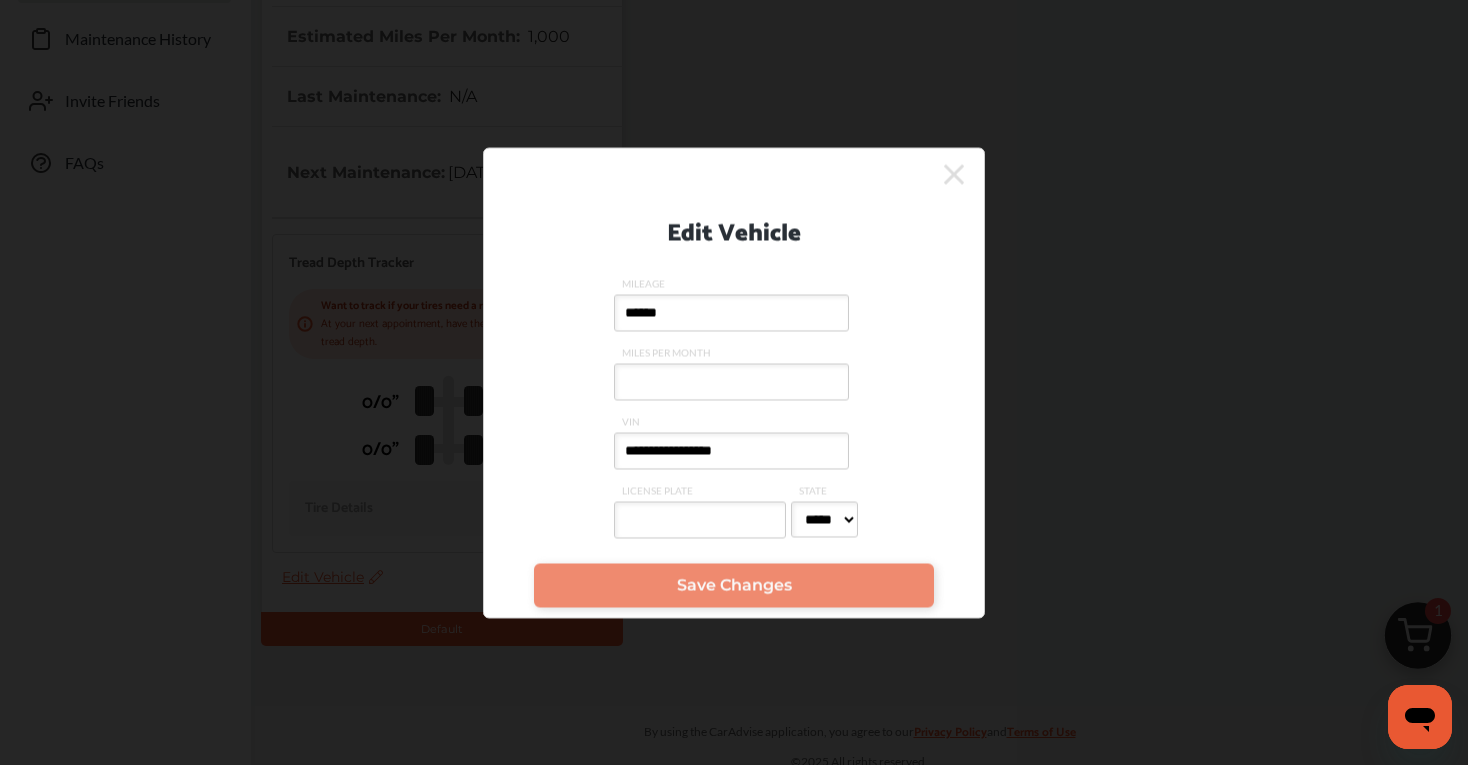 drag, startPoint x: 591, startPoint y: 306, endPoint x: 523, endPoint y: 311, distance: 68.18358 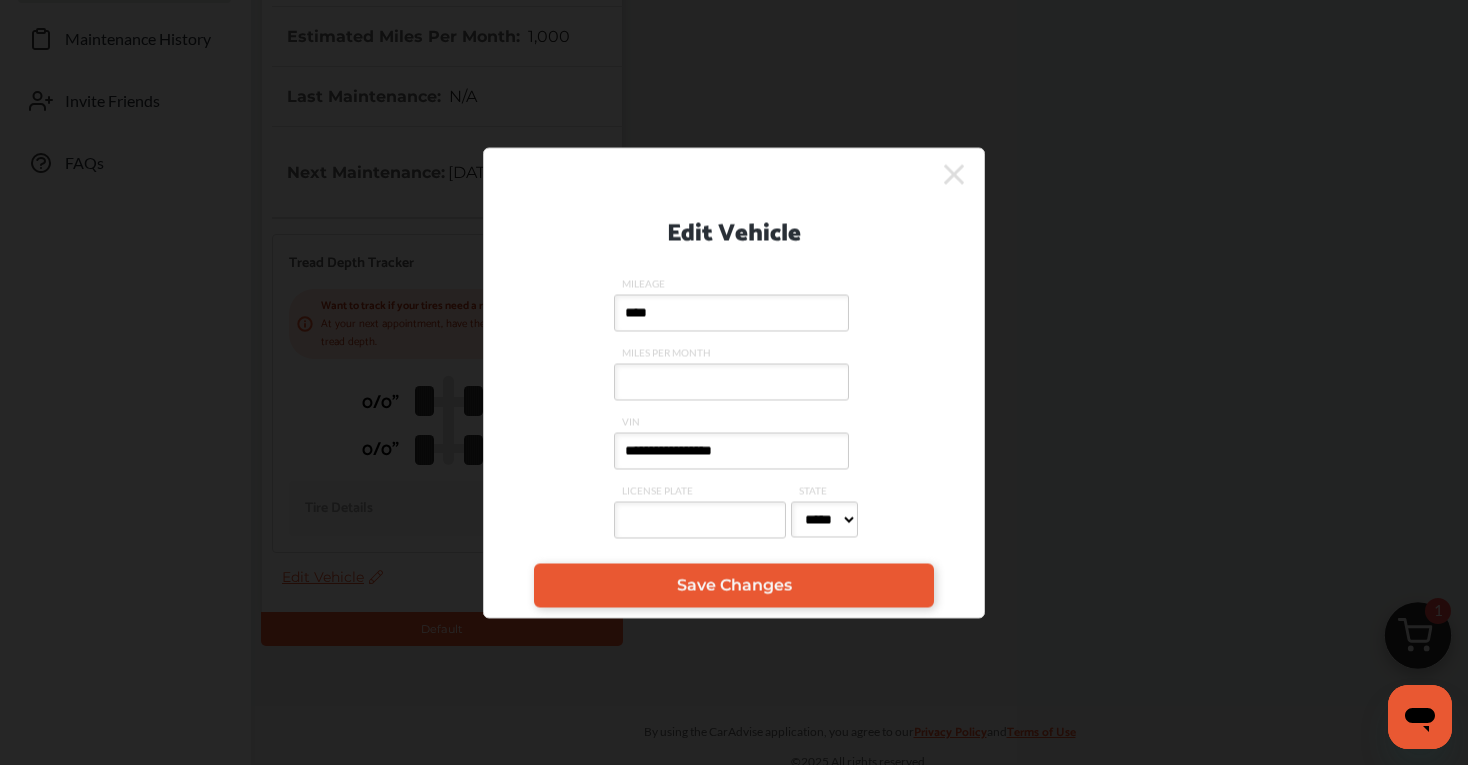 type on "*****" 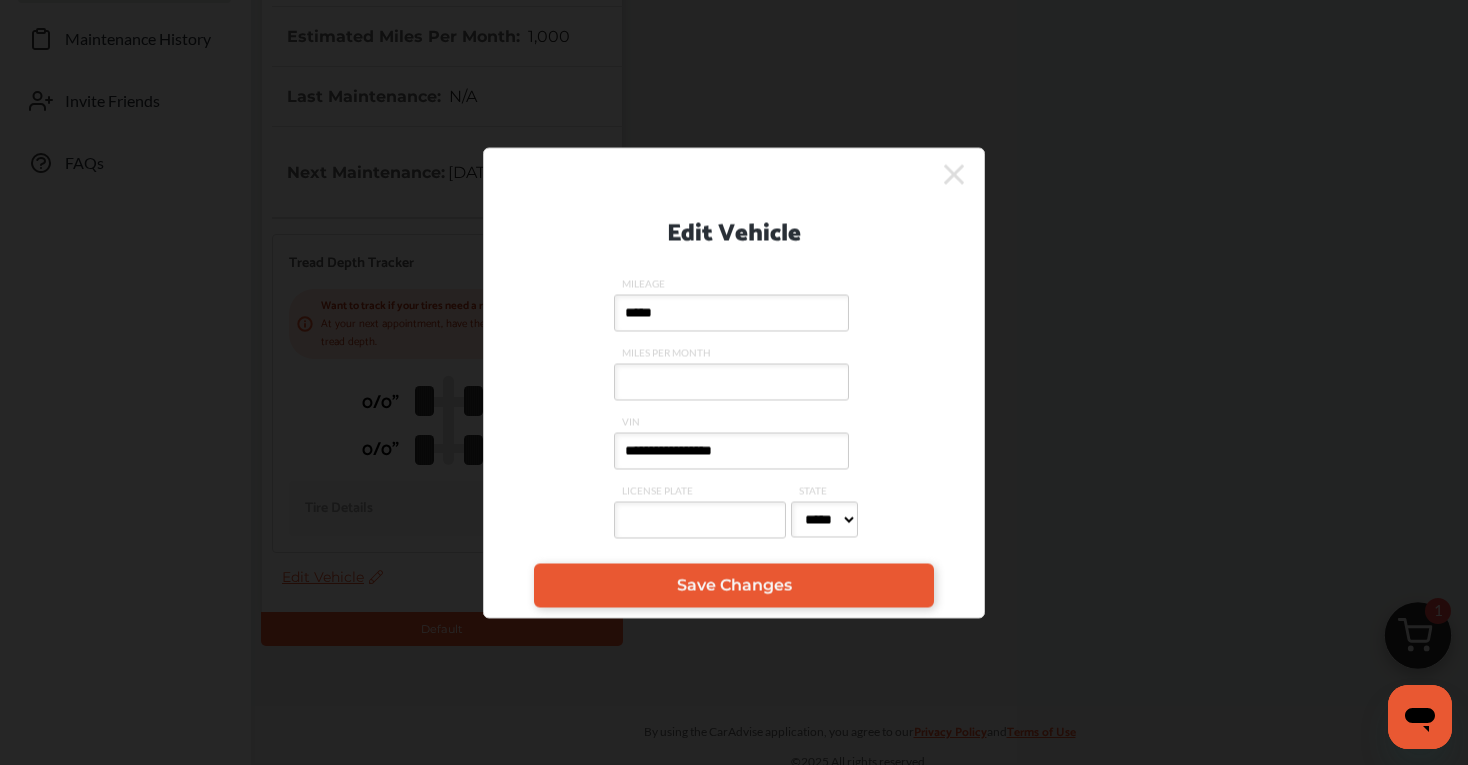 click on "LICENSE PLATE" at bounding box center (700, 519) 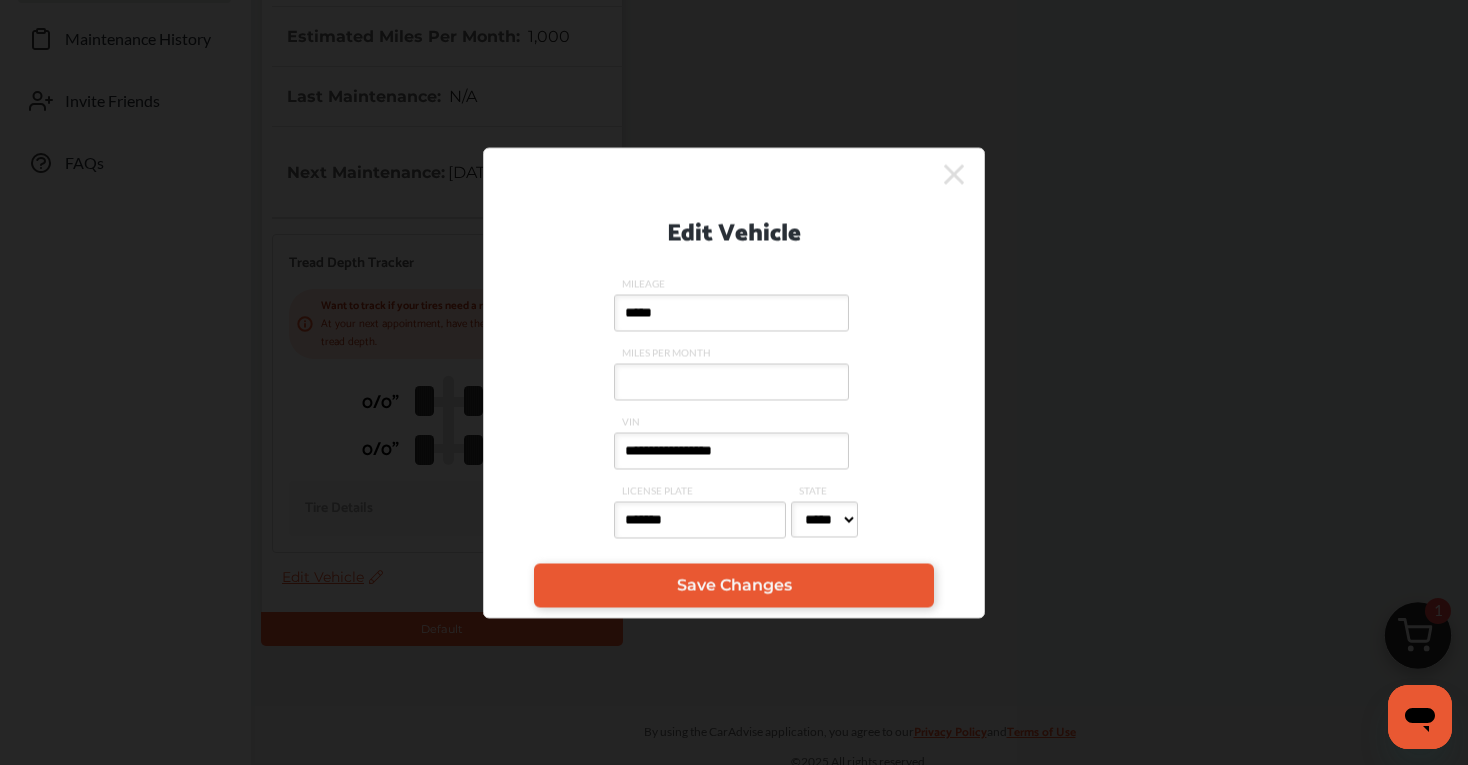type on "********" 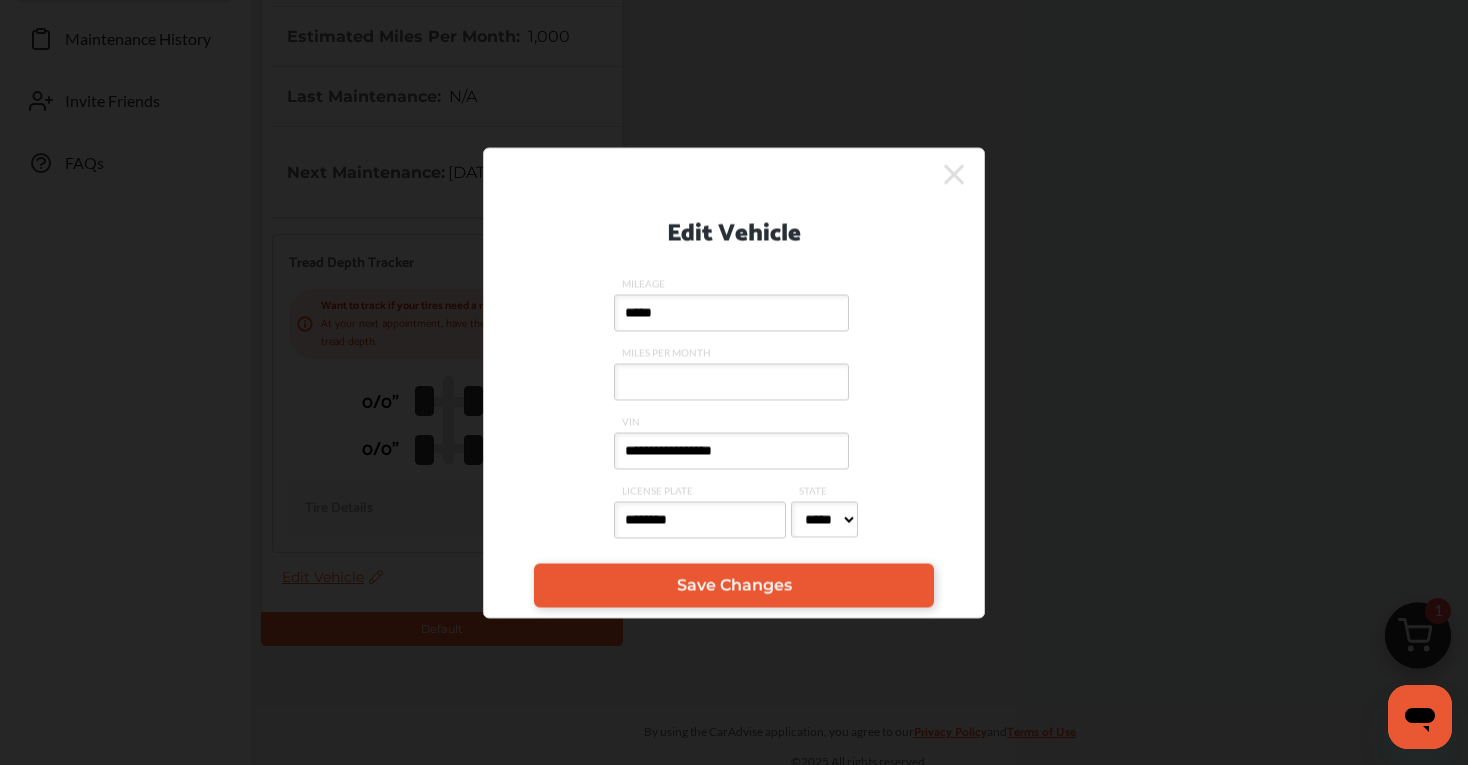 drag, startPoint x: 669, startPoint y: 526, endPoint x: 541, endPoint y: 508, distance: 129.25943 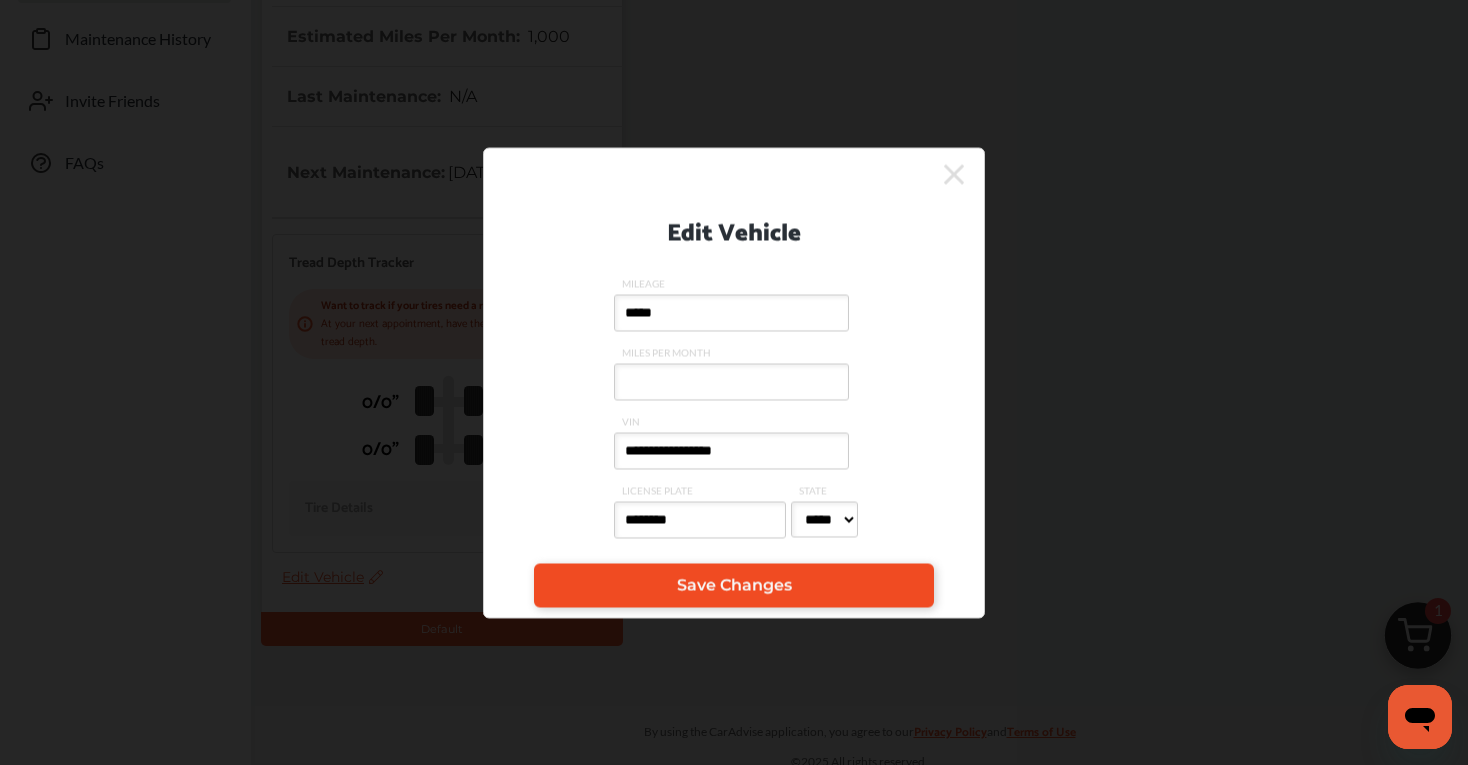 type 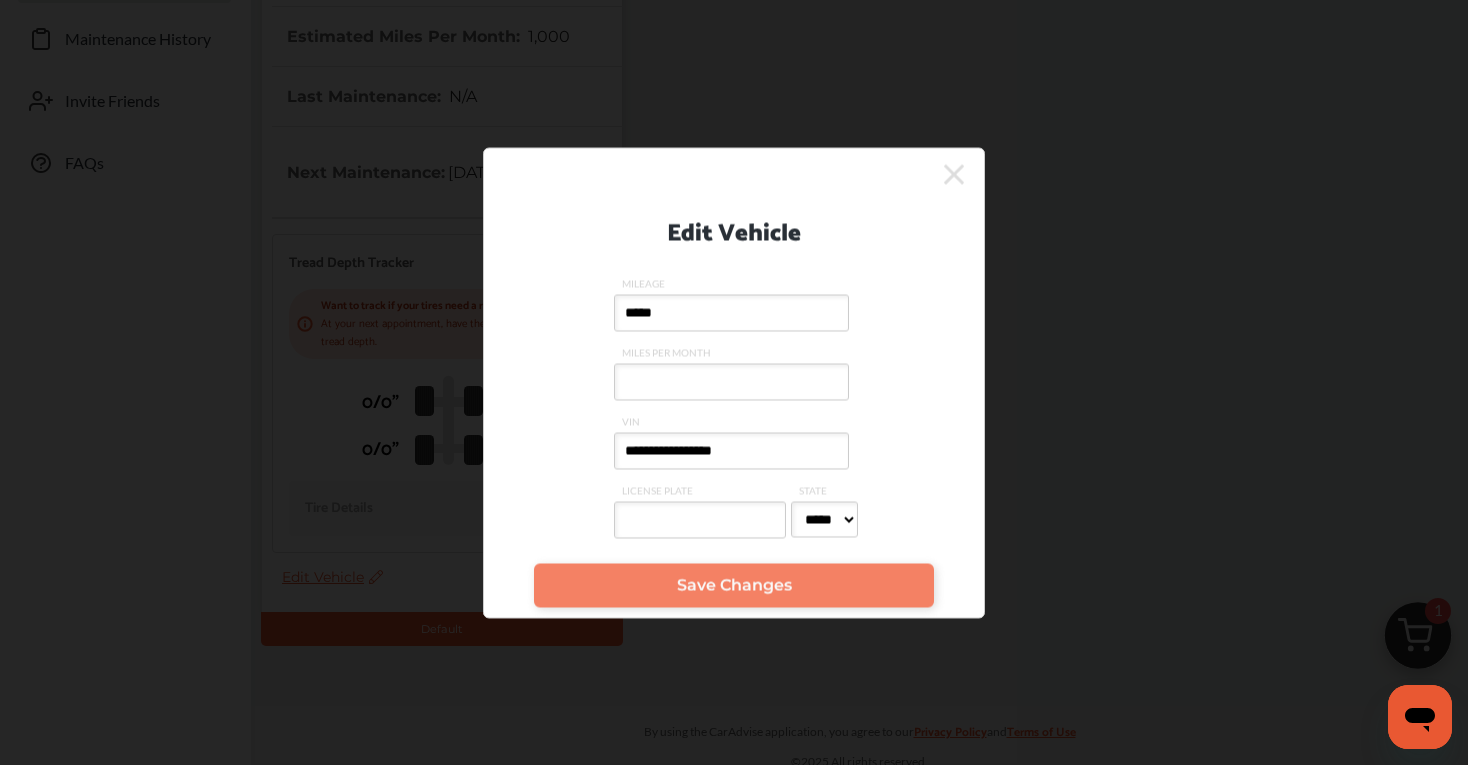 click on "Save Changes" at bounding box center (734, 585) 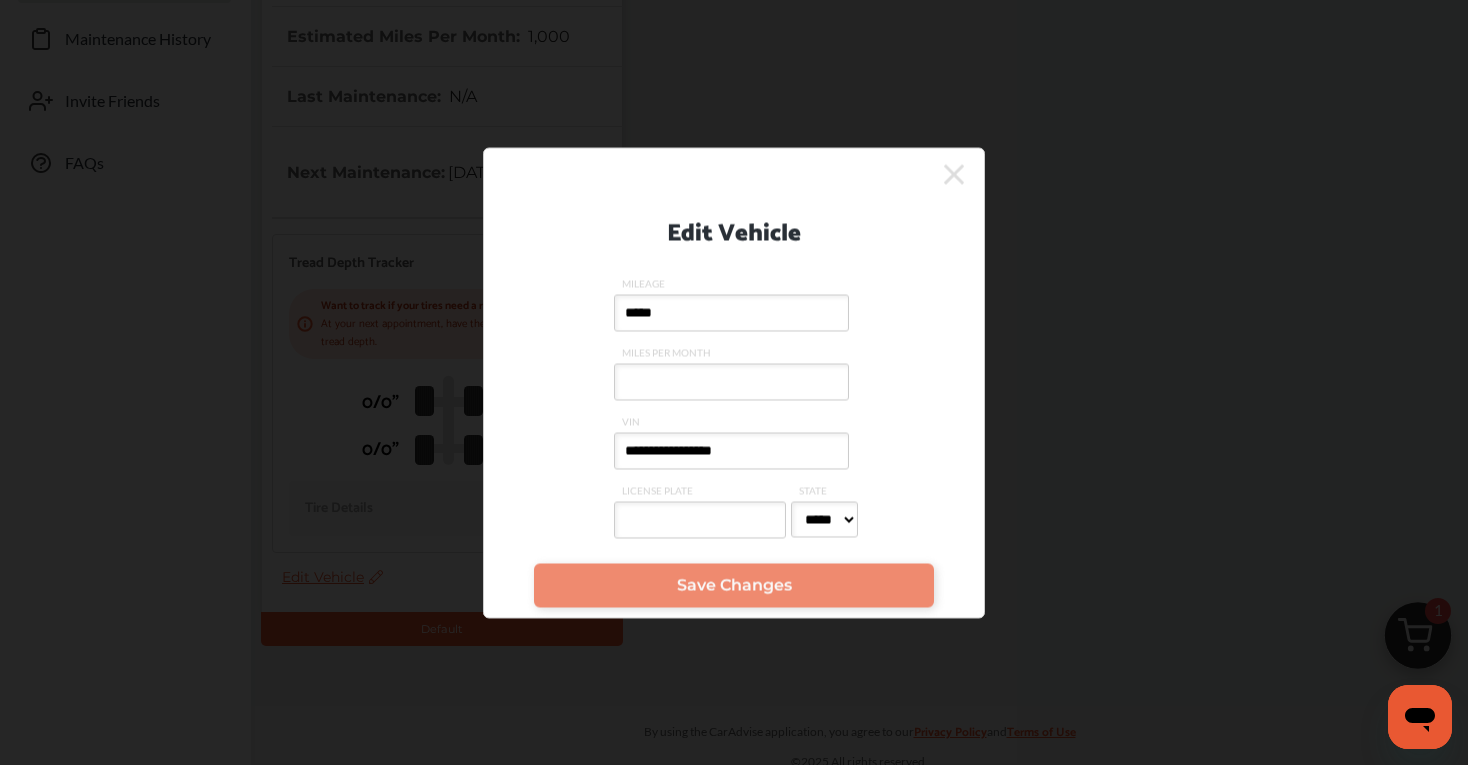click on "LICENSE PLATE" at bounding box center [700, 519] 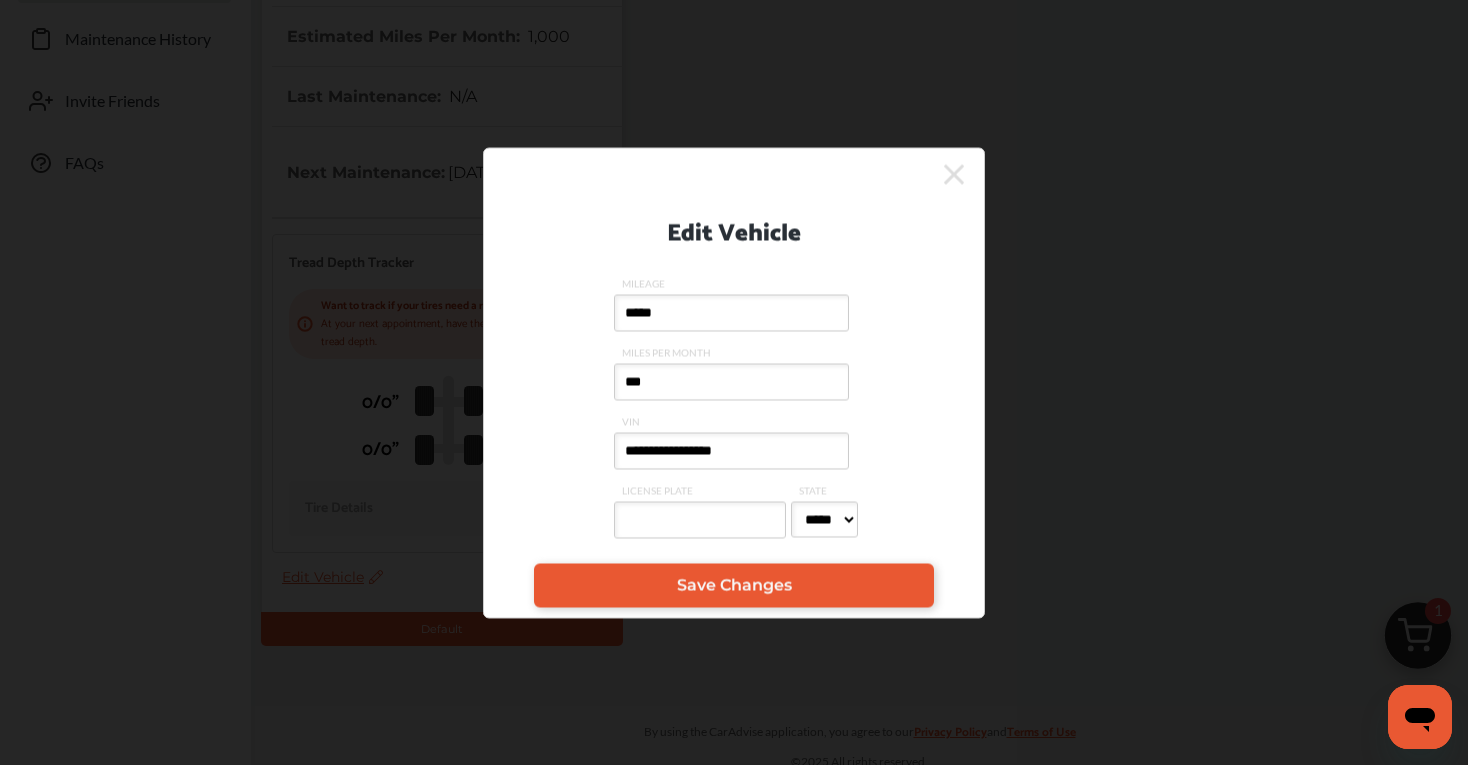 type on "****" 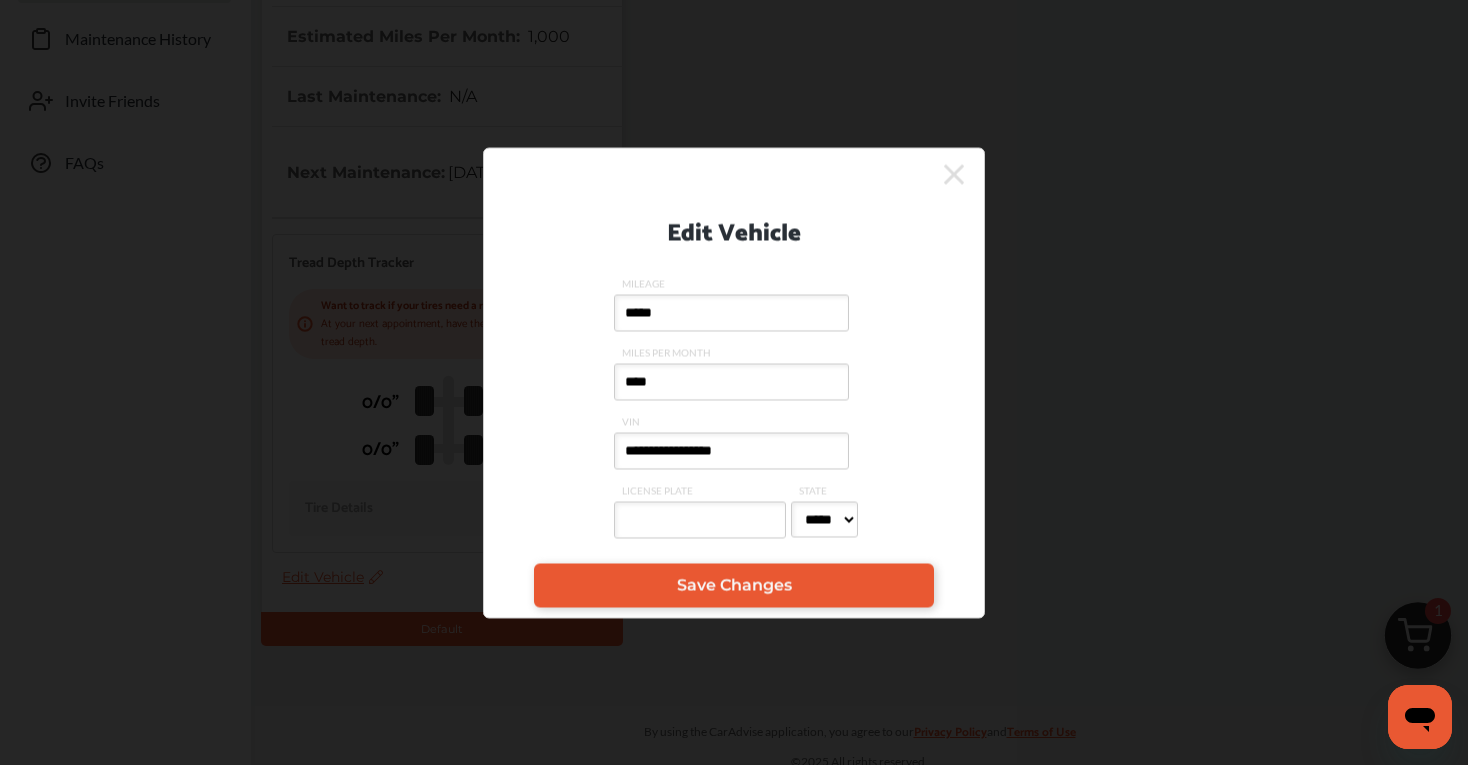 select on "**" 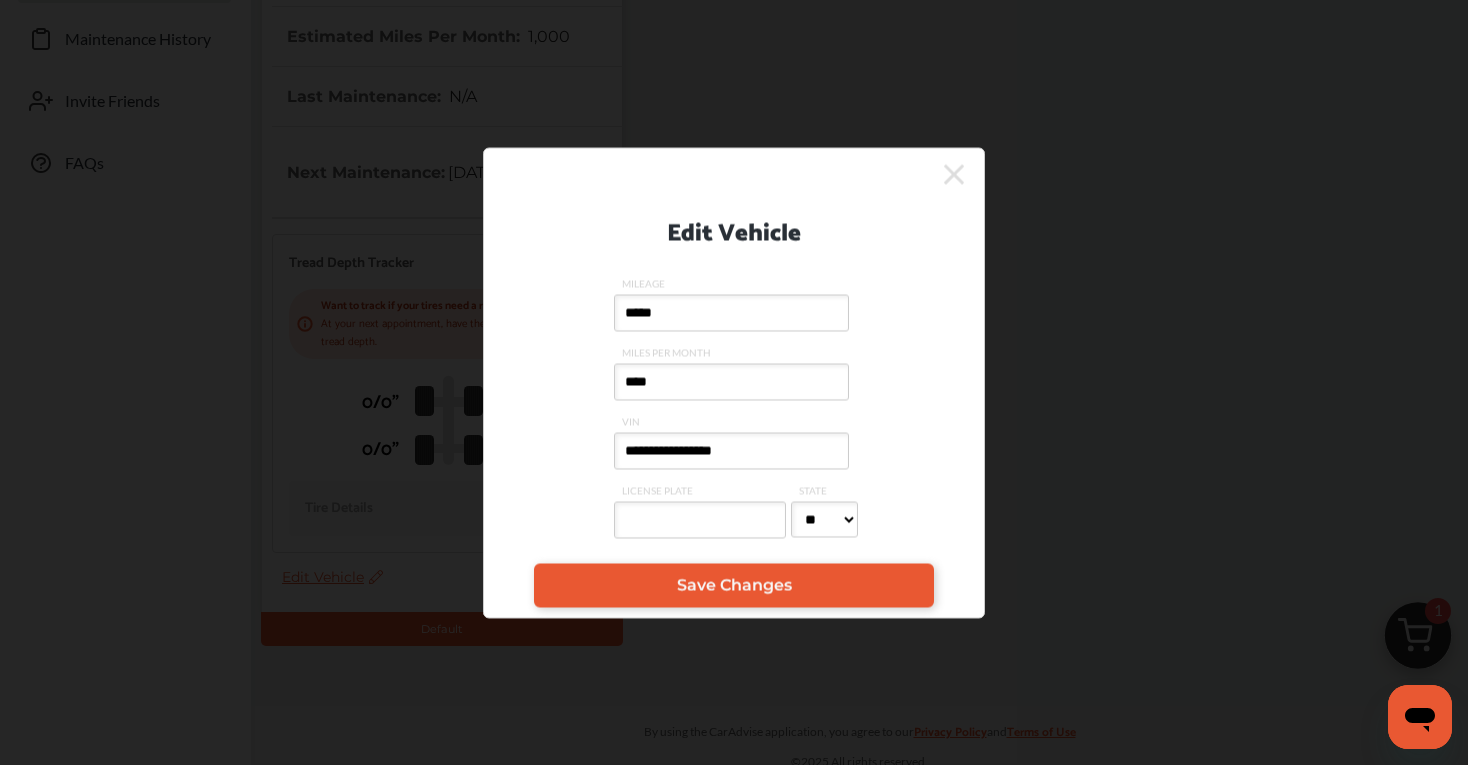 click on "LICENSE PLATE" at bounding box center (700, 519) 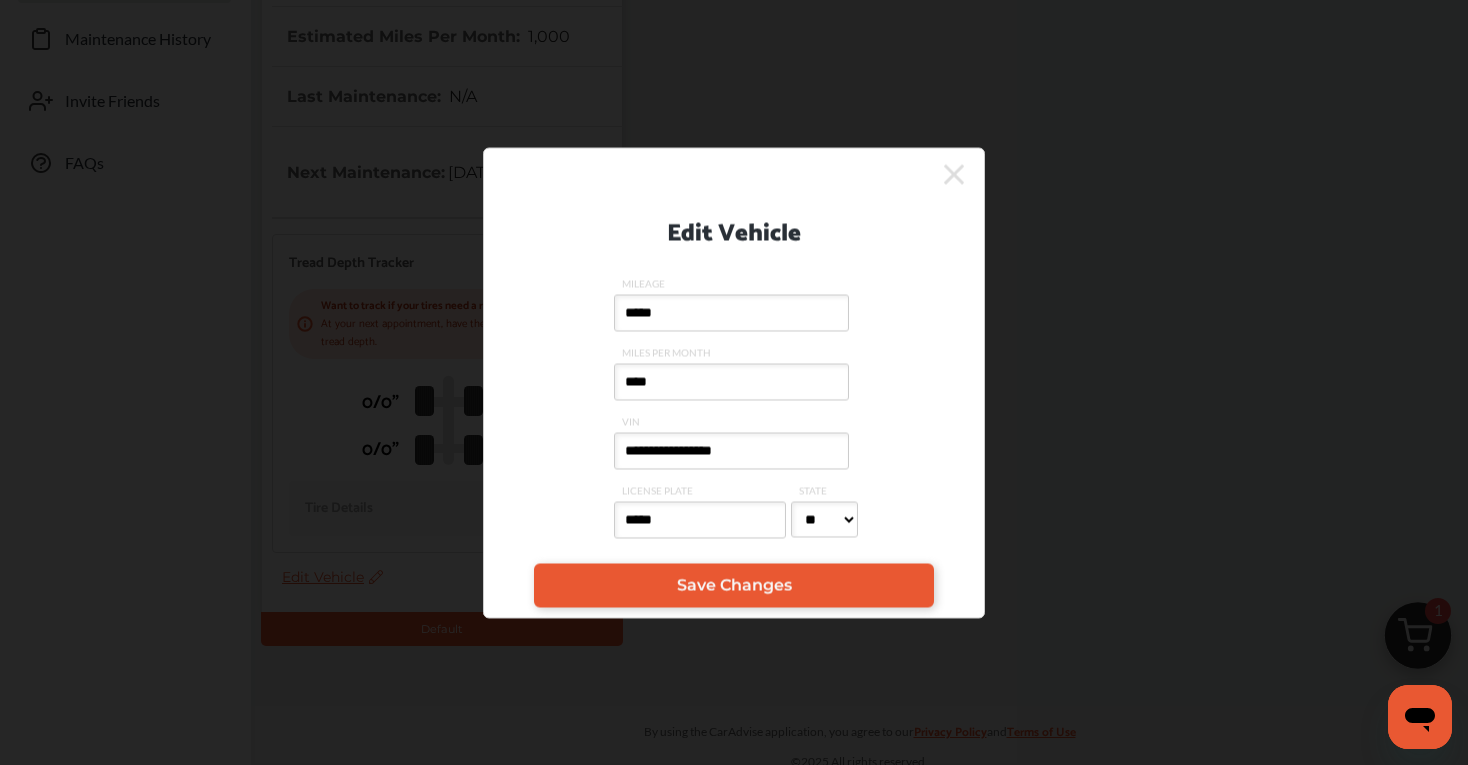 type on "******" 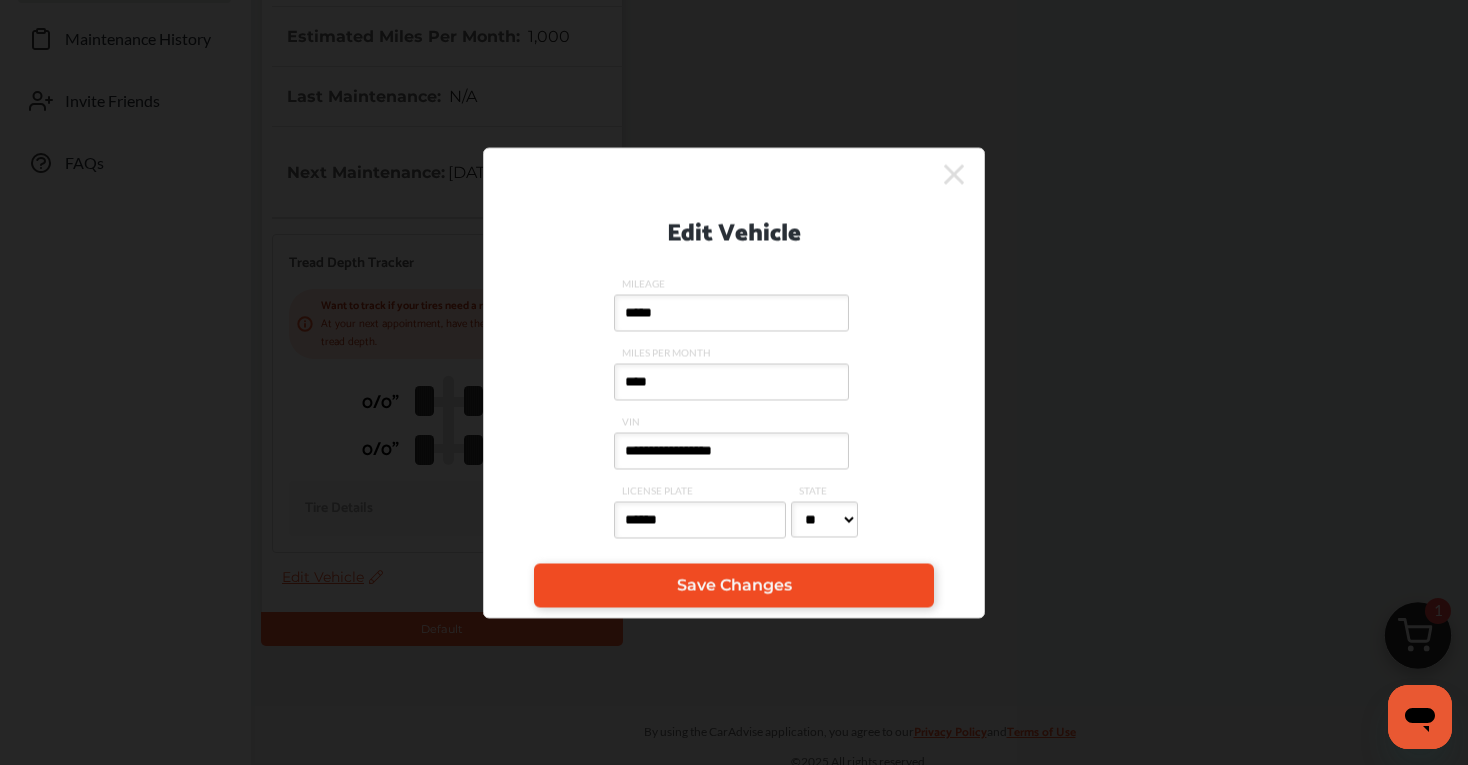 click on "Save Changes" at bounding box center (734, 585) 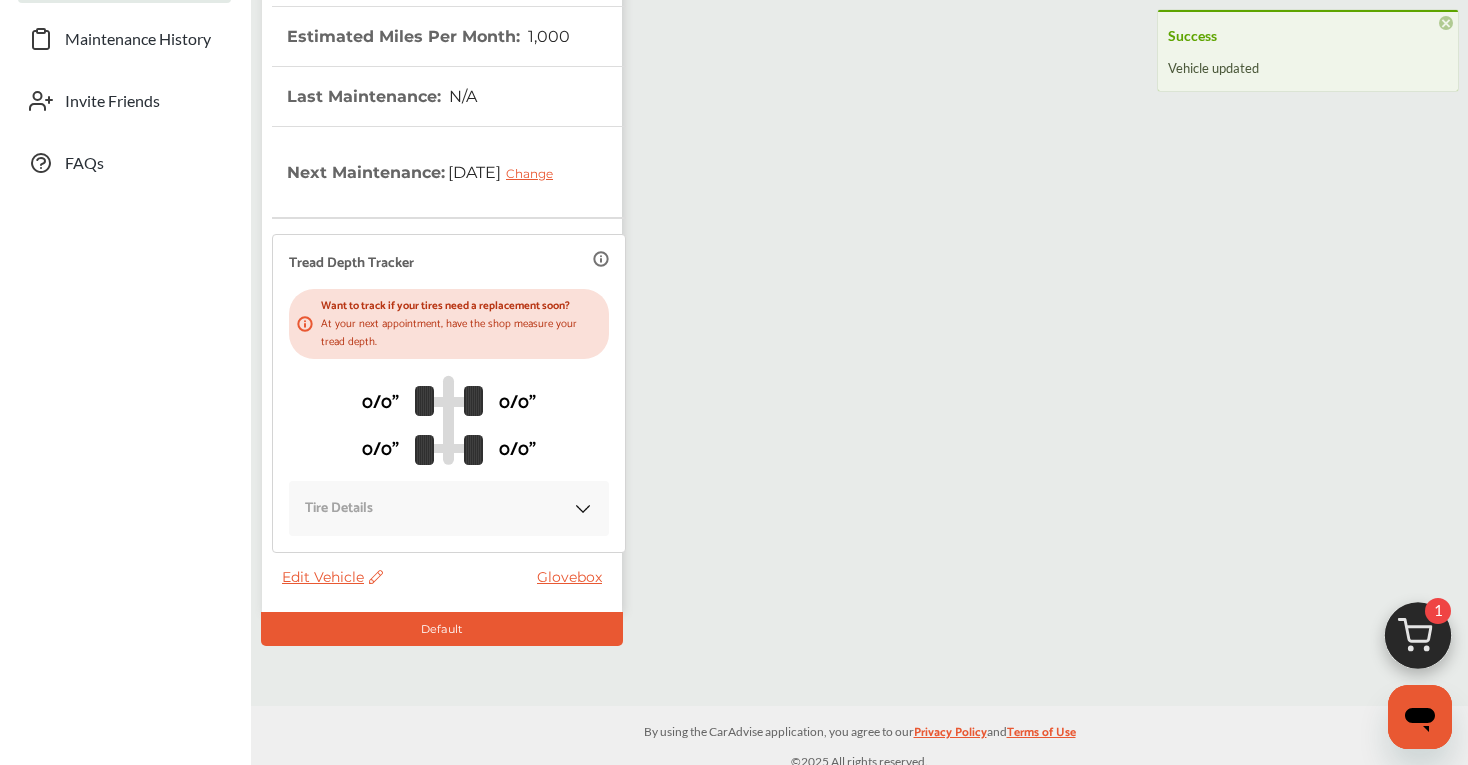 scroll, scrollTop: 0, scrollLeft: 0, axis: both 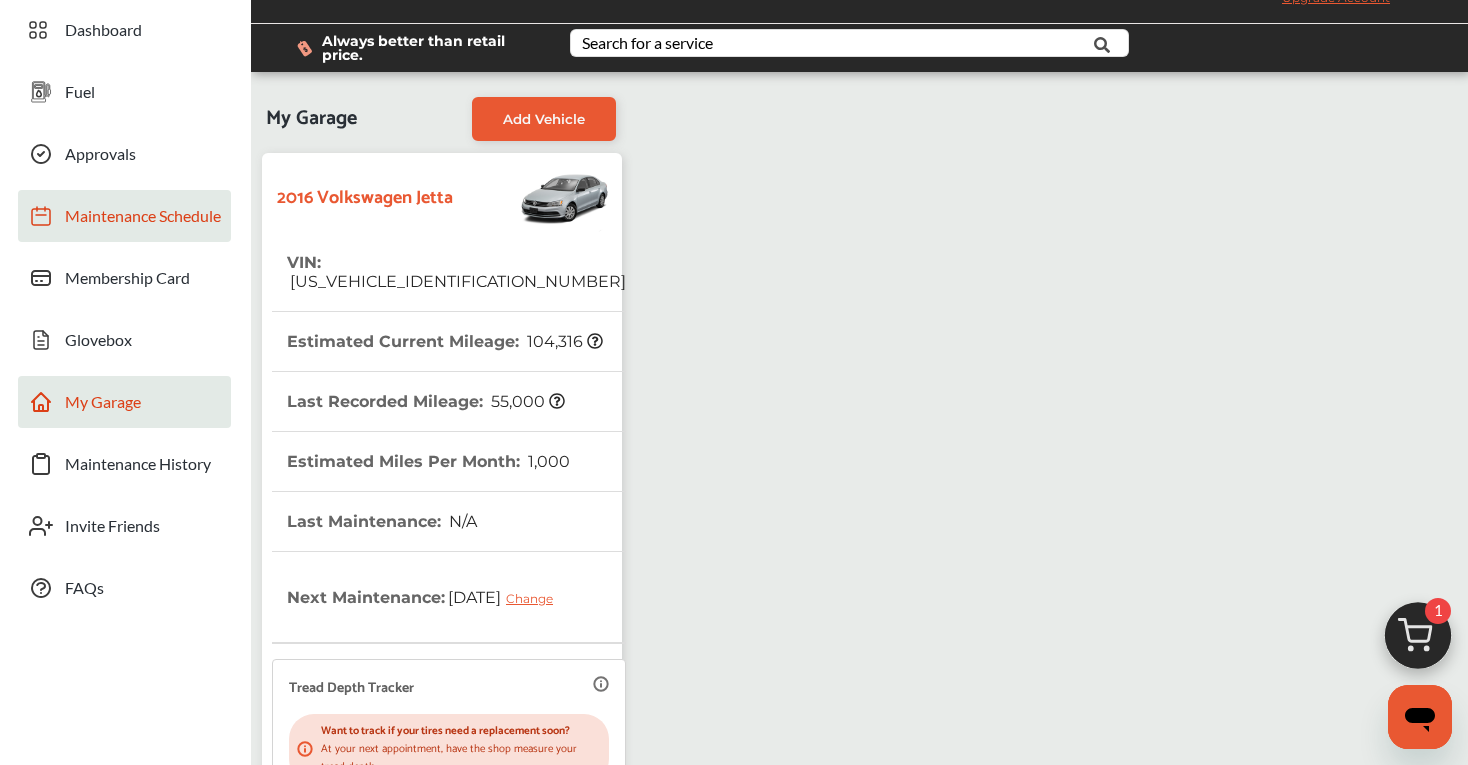 click on "Maintenance Schedule" at bounding box center [143, 219] 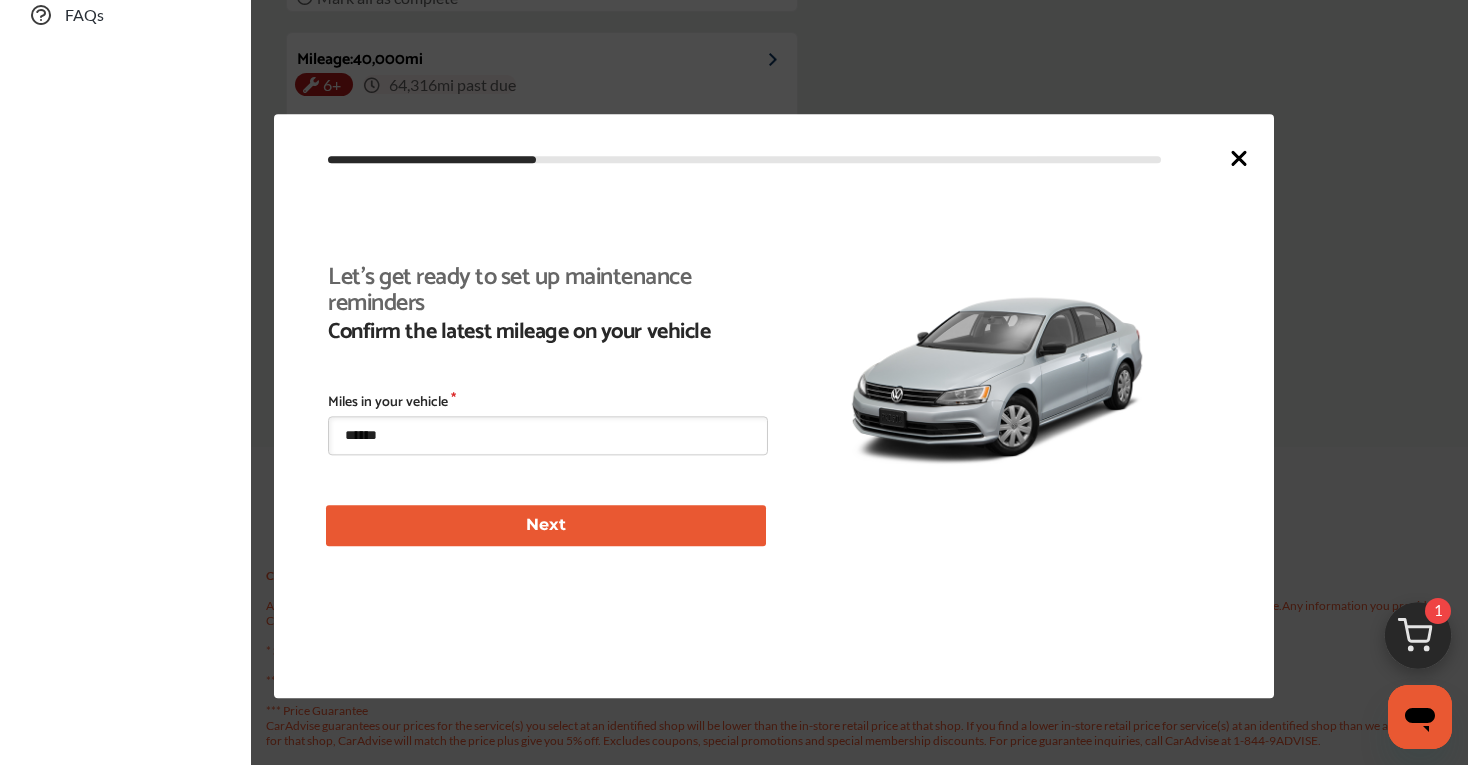 scroll, scrollTop: 497, scrollLeft: 0, axis: vertical 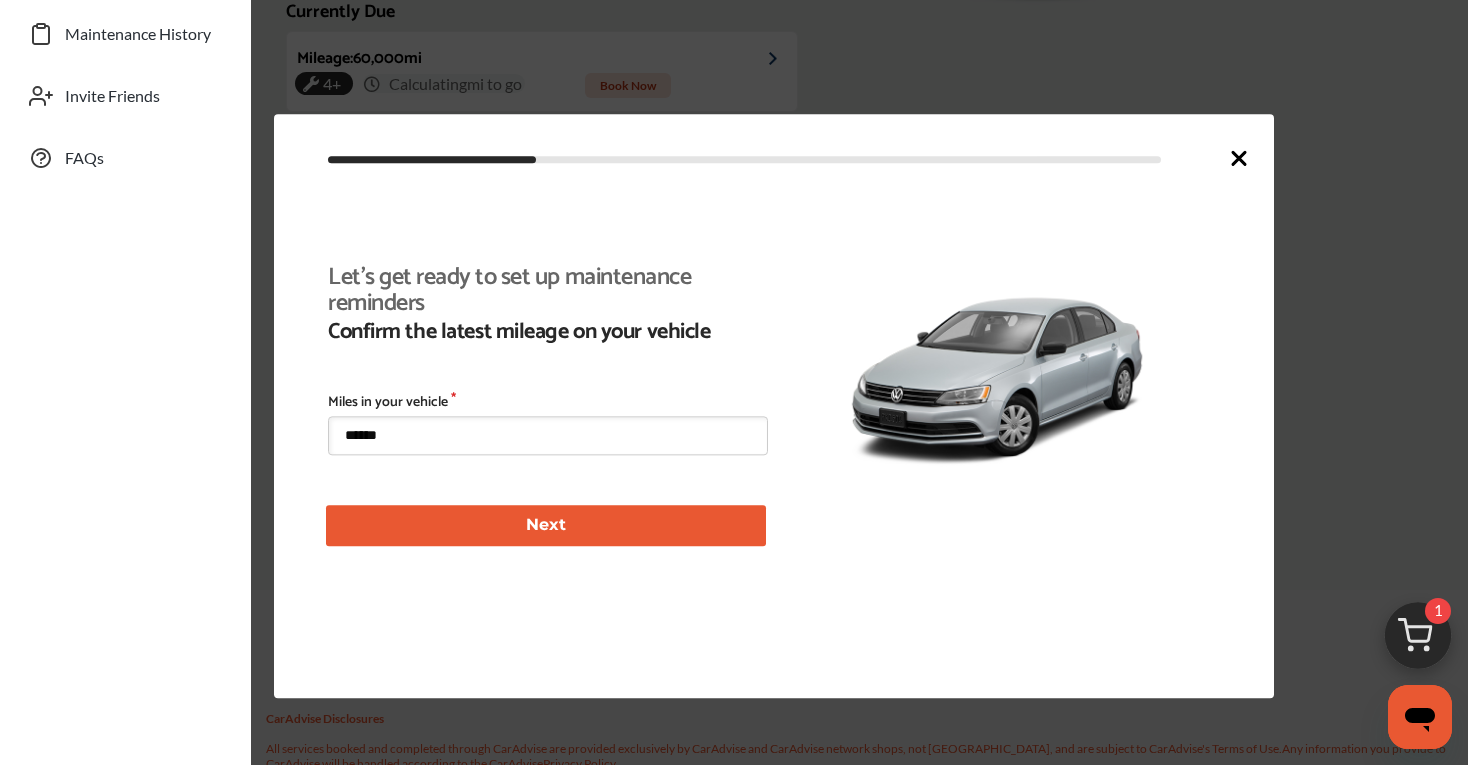 drag, startPoint x: 428, startPoint y: 443, endPoint x: 320, endPoint y: 440, distance: 108.04166 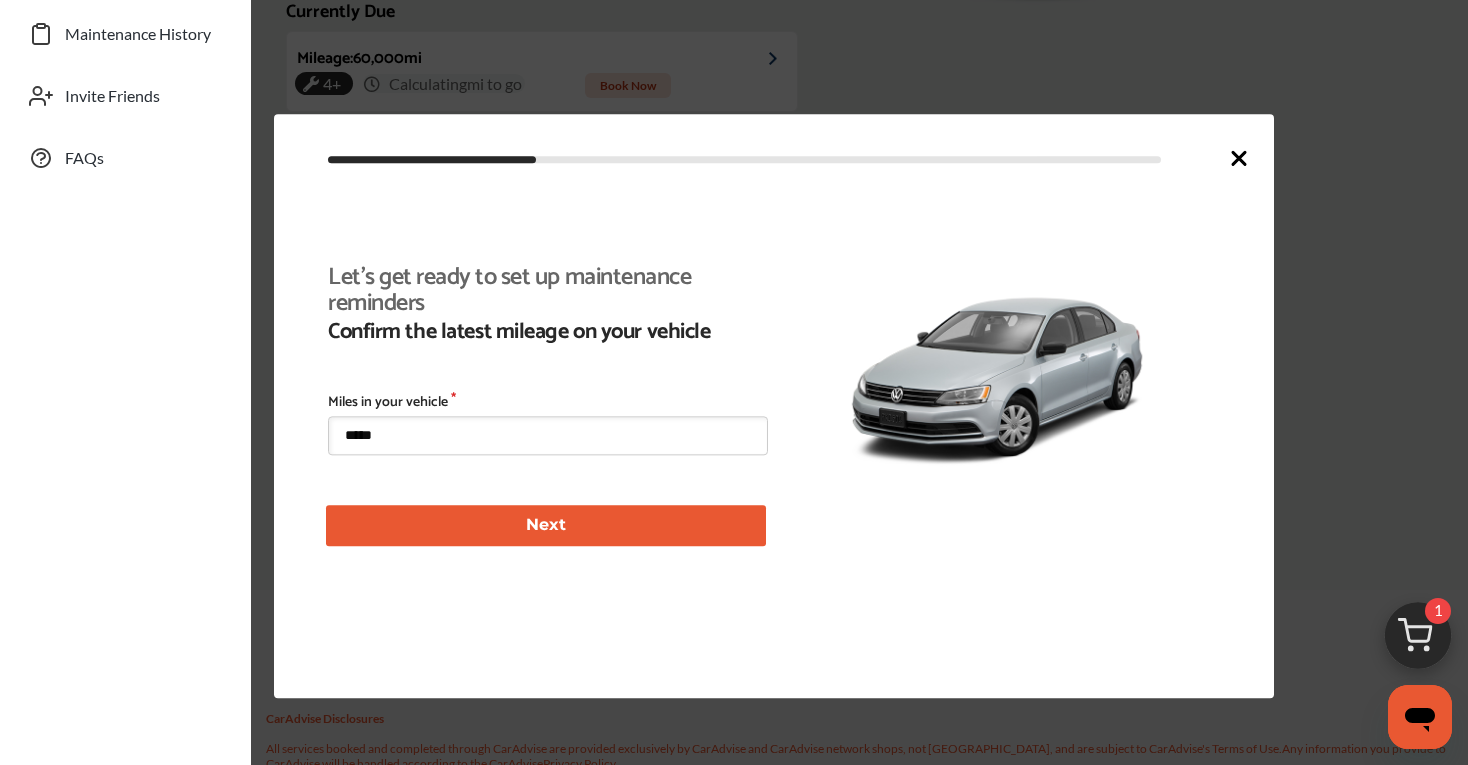 type on "*****" 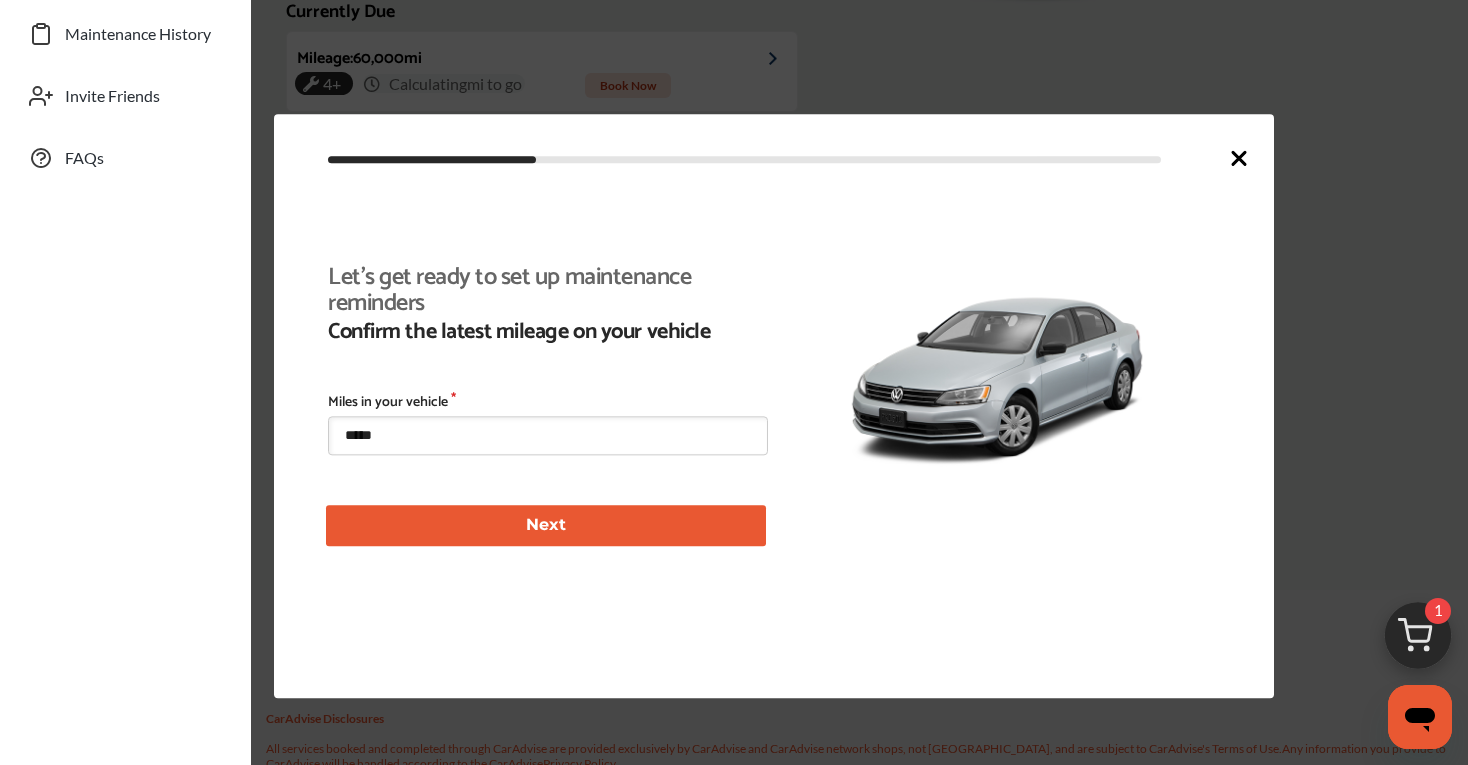 click on "Next" at bounding box center [546, 525] 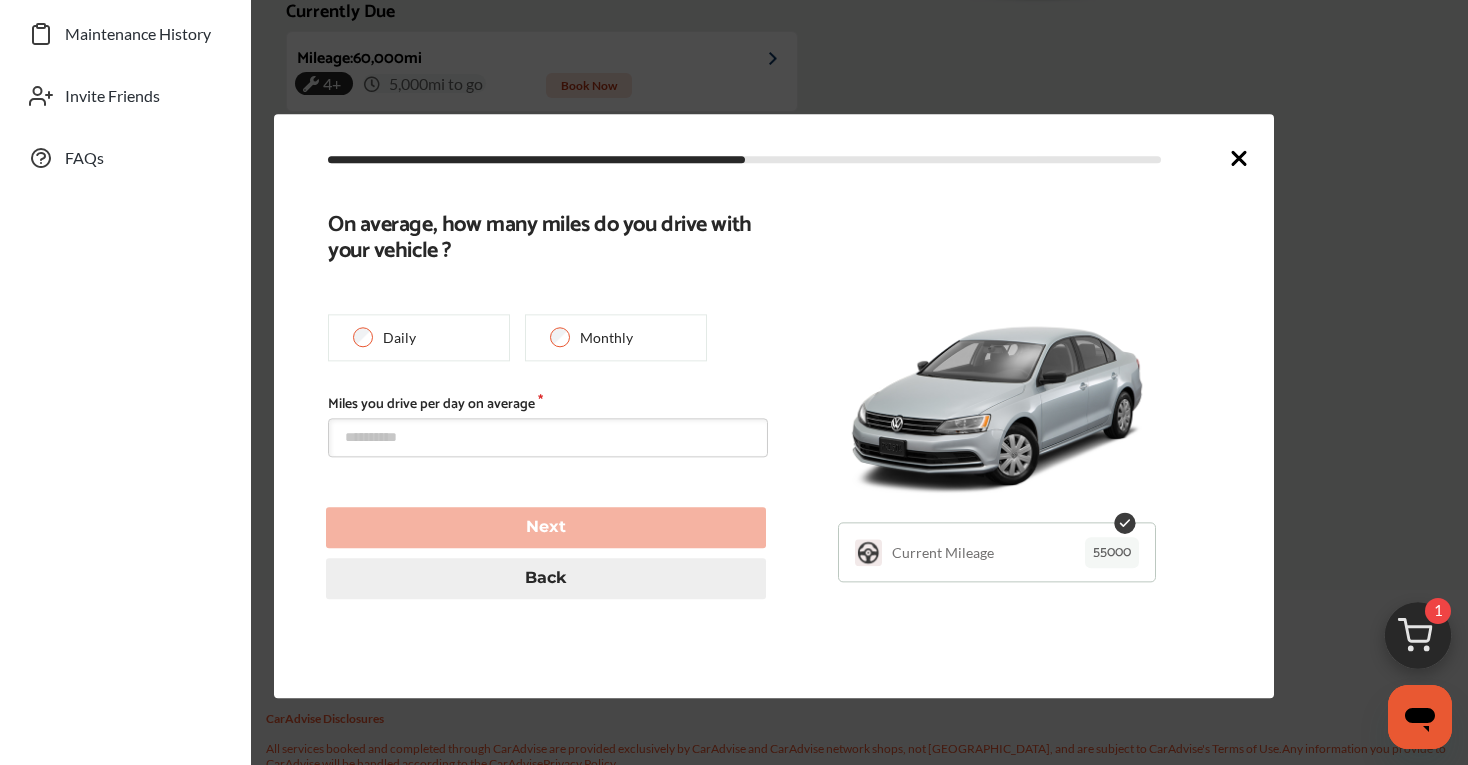 type on "*****" 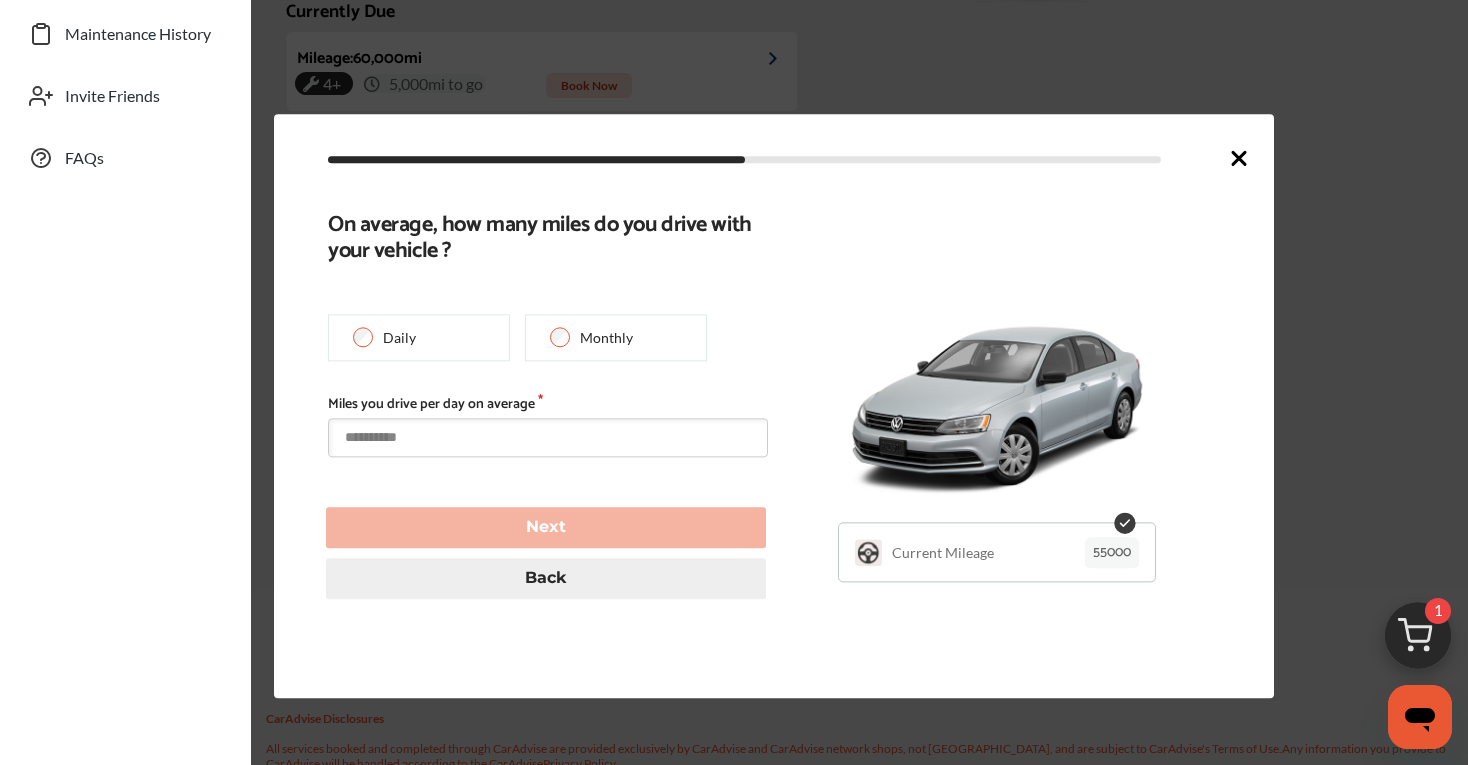 click at bounding box center (548, 437) 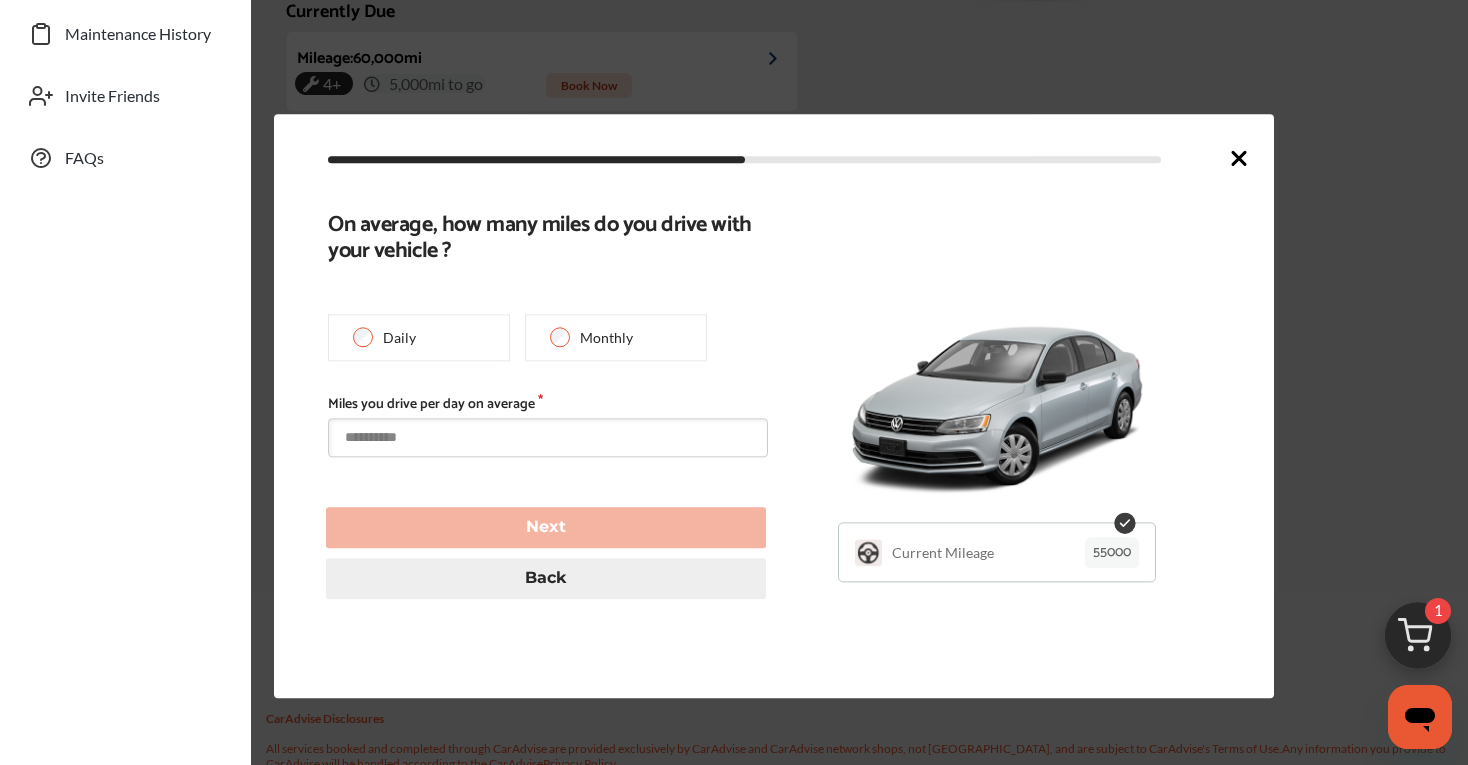 type on "*" 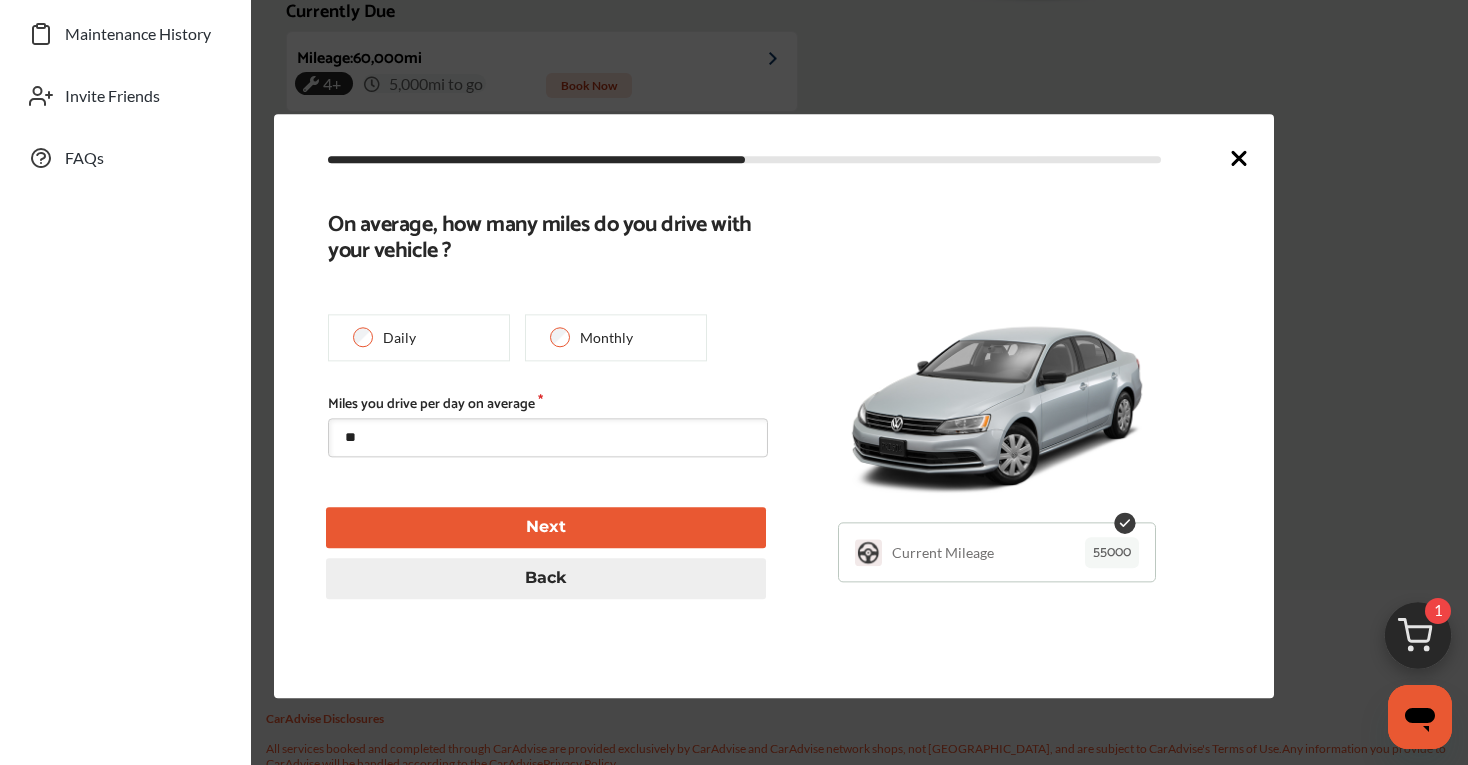 click on "Next" at bounding box center (546, 527) 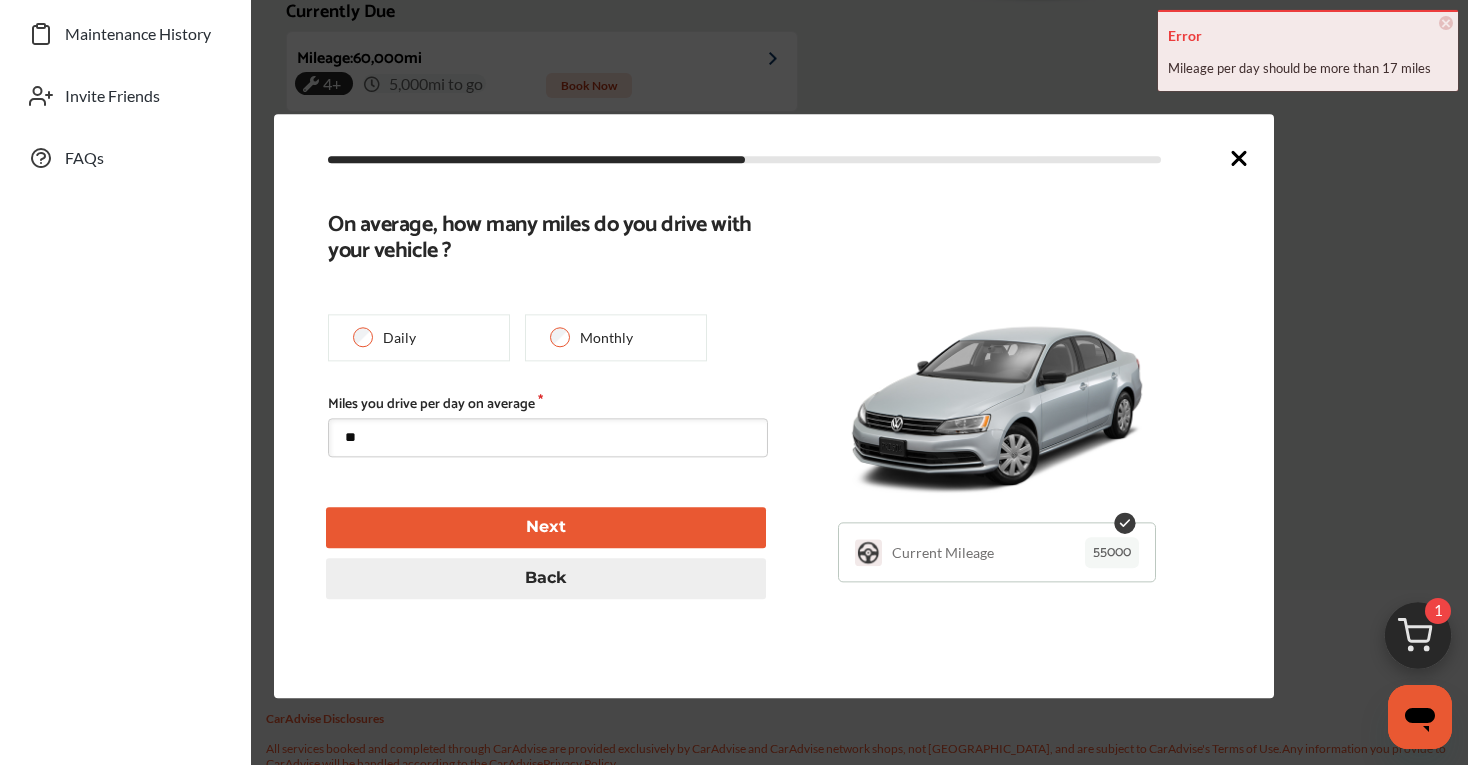 click on "**" at bounding box center (548, 437) 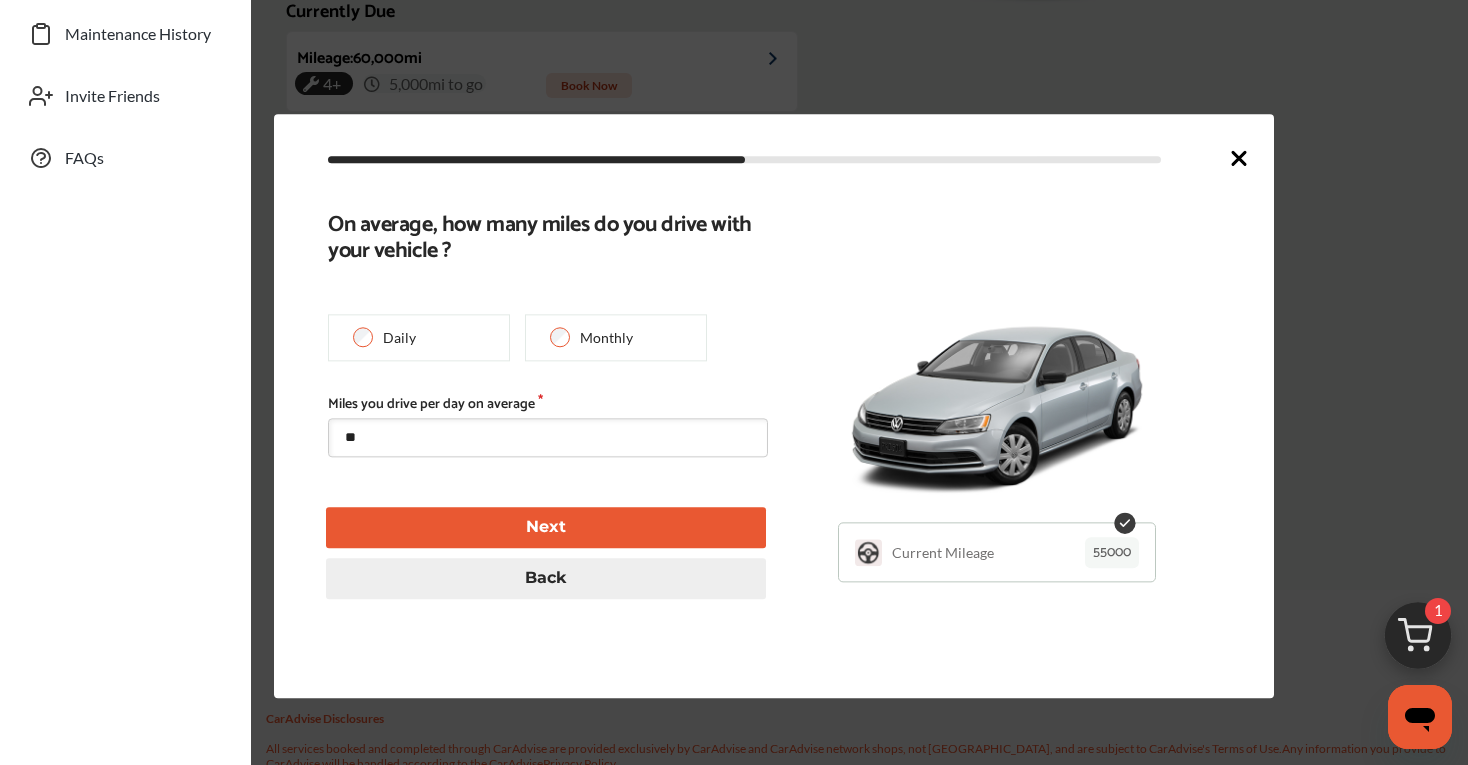 click on "Next" at bounding box center [546, 527] 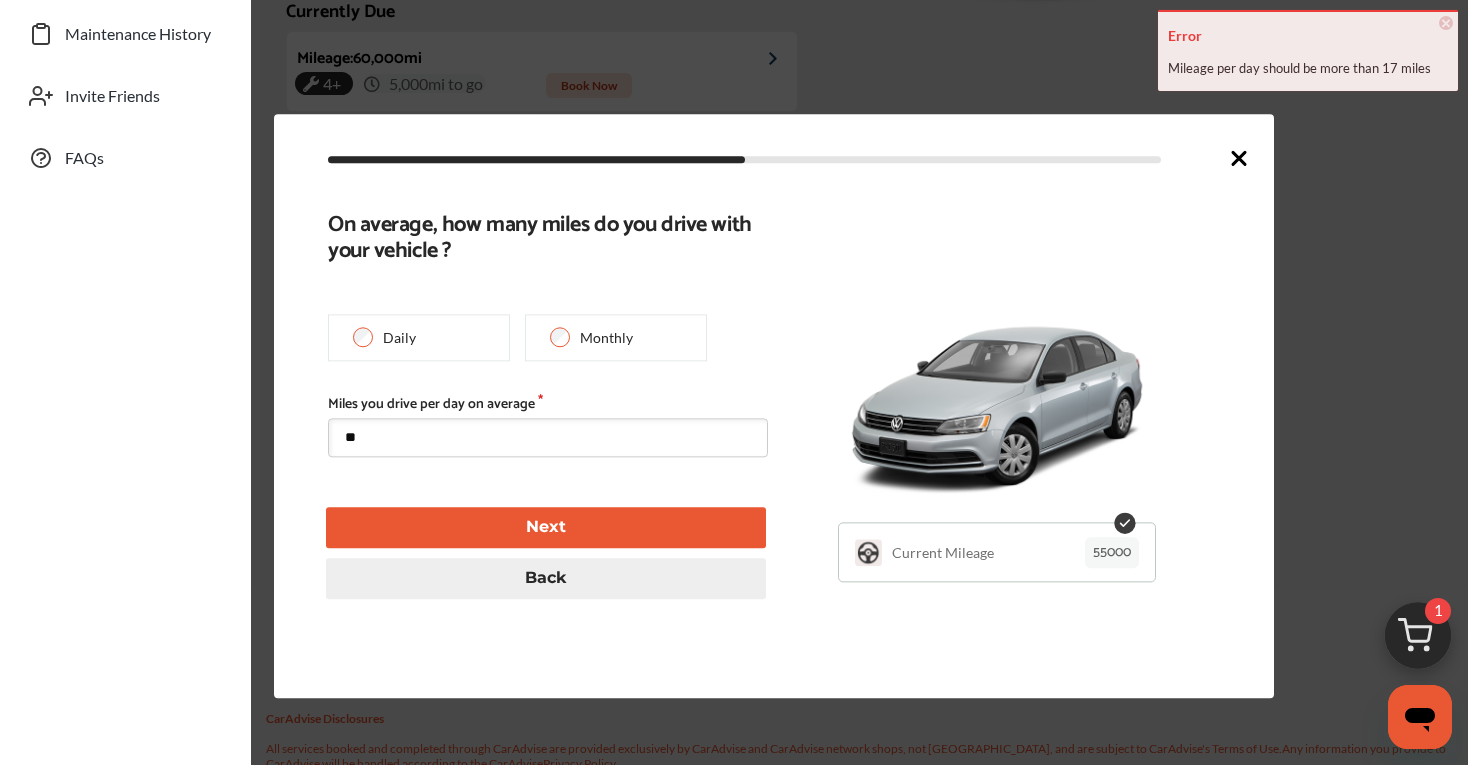 click on "**" at bounding box center [548, 437] 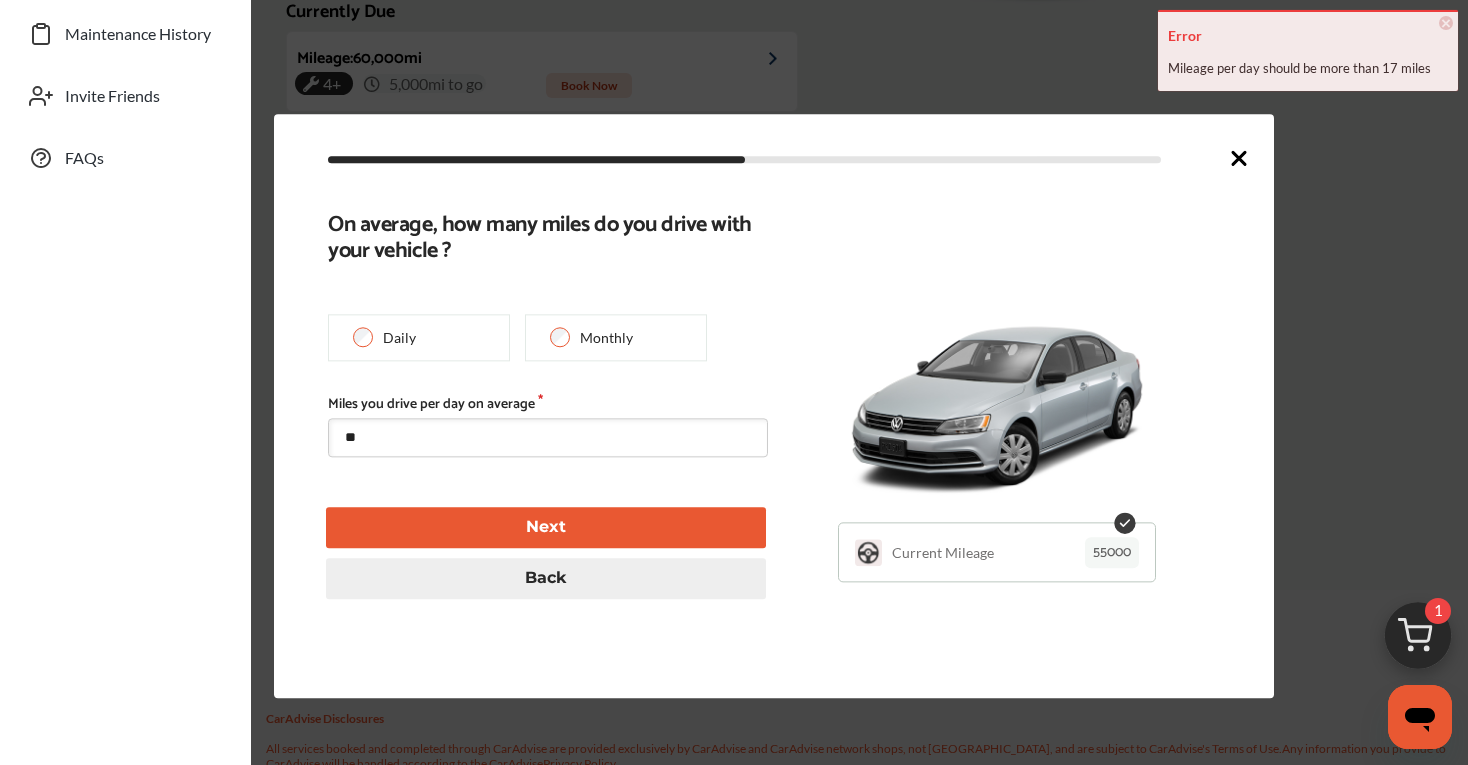click on "Next" at bounding box center [546, 527] 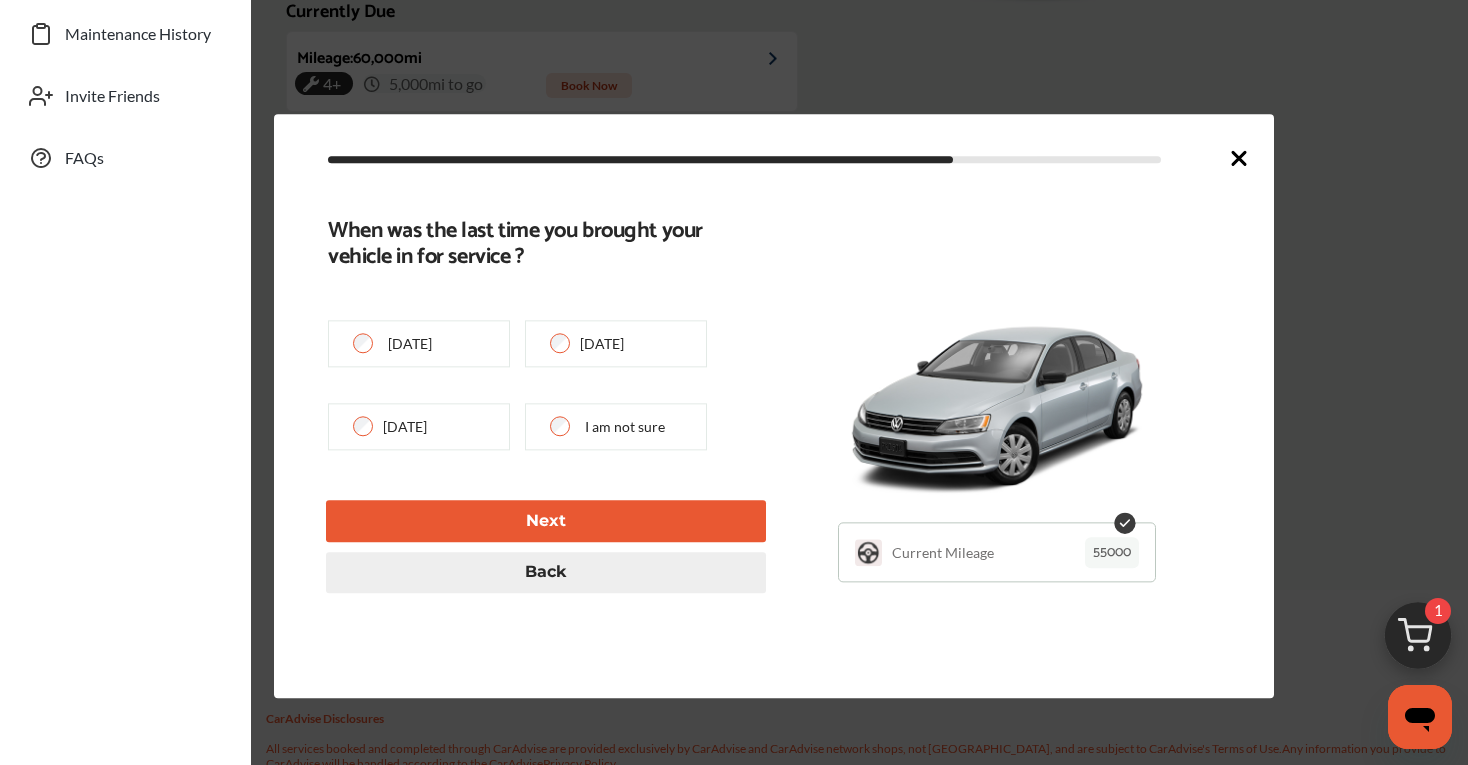 type on "**********" 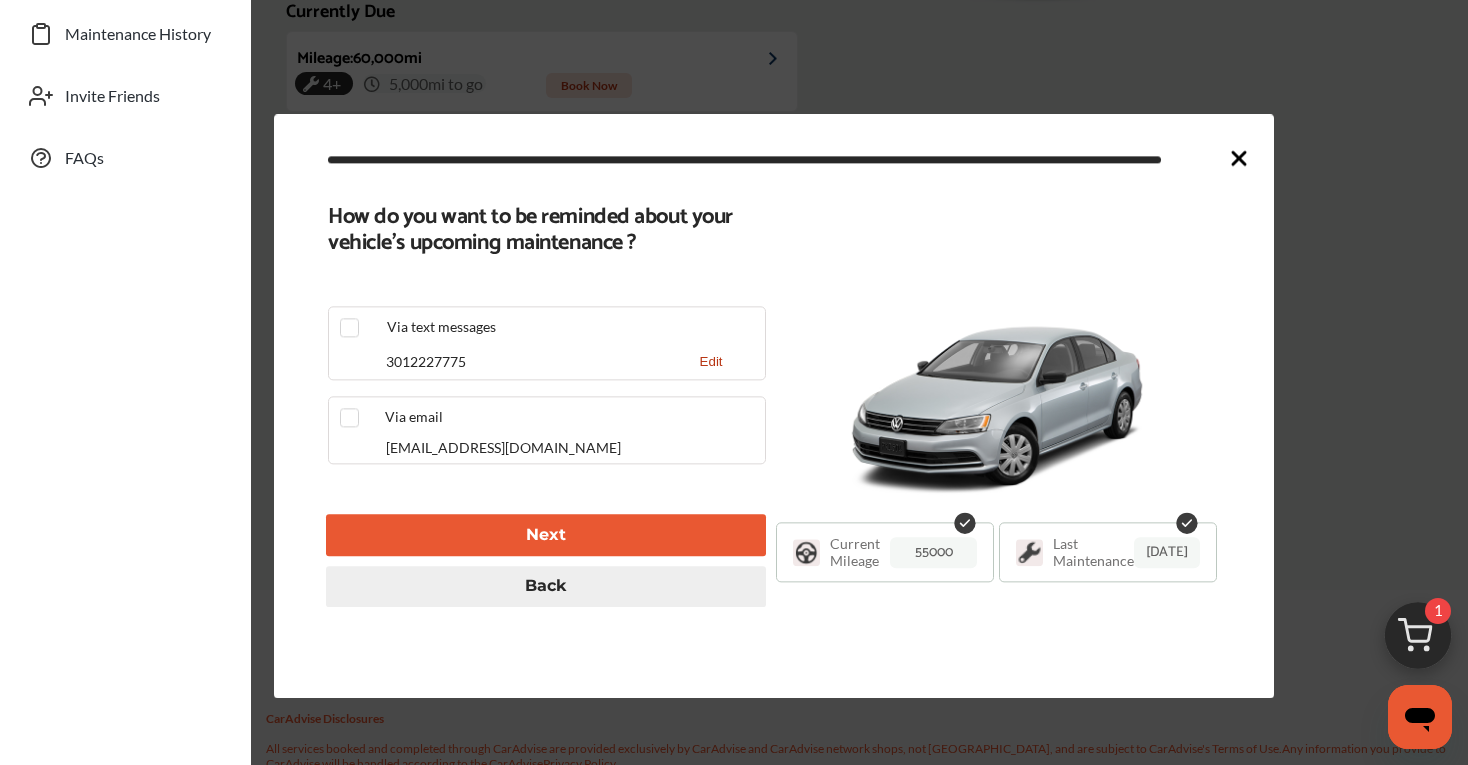 click on "Back" at bounding box center (546, 586) 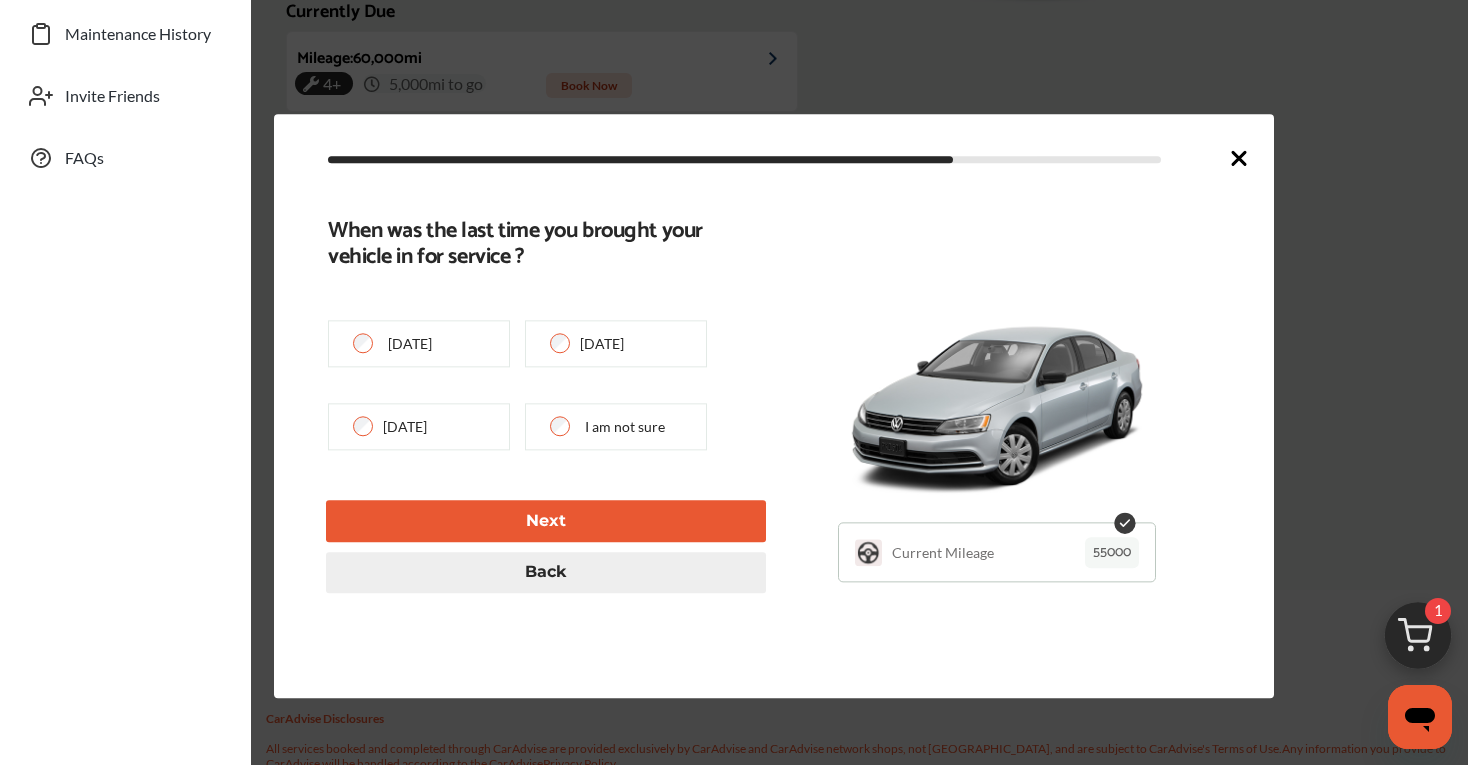 click on "[DATE]" at bounding box center (405, 427) 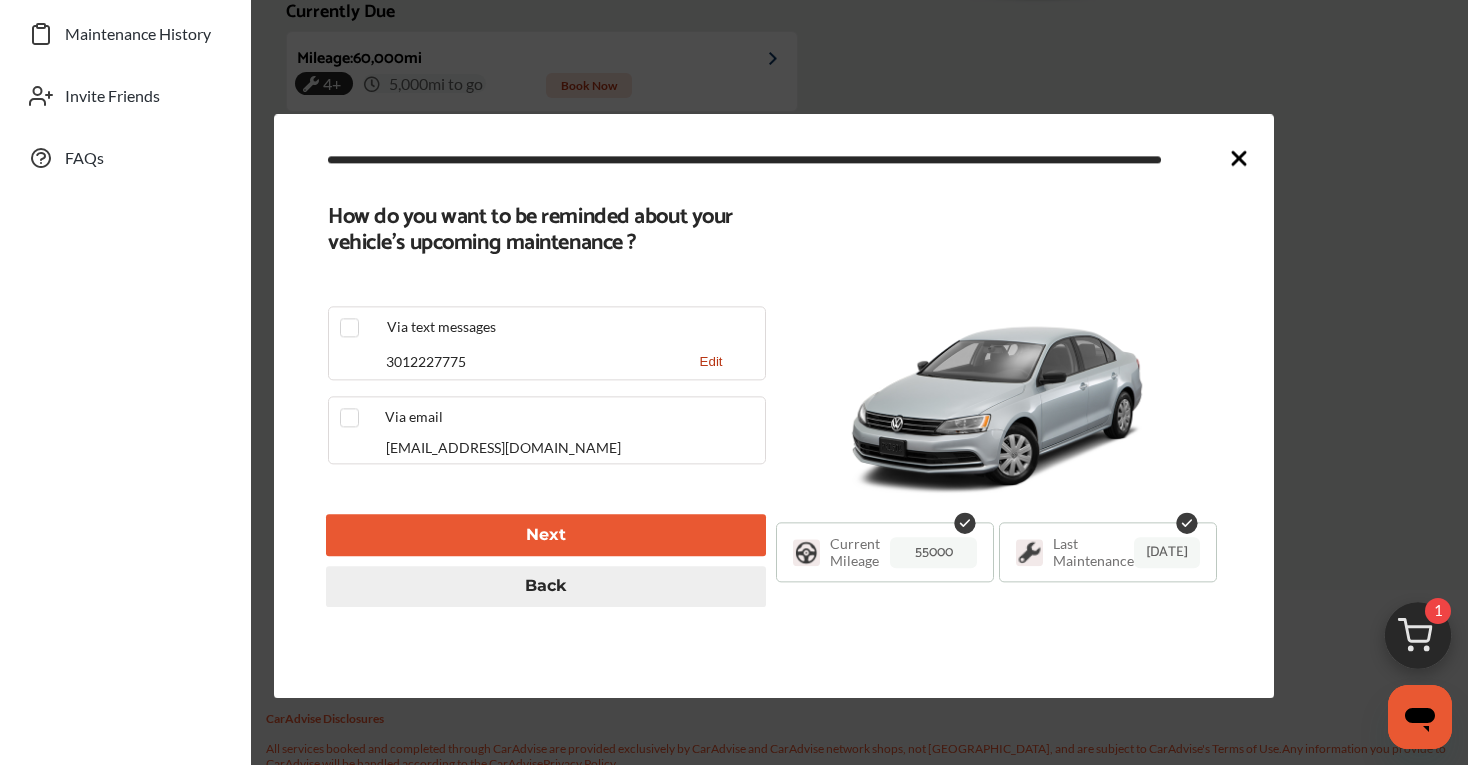 click 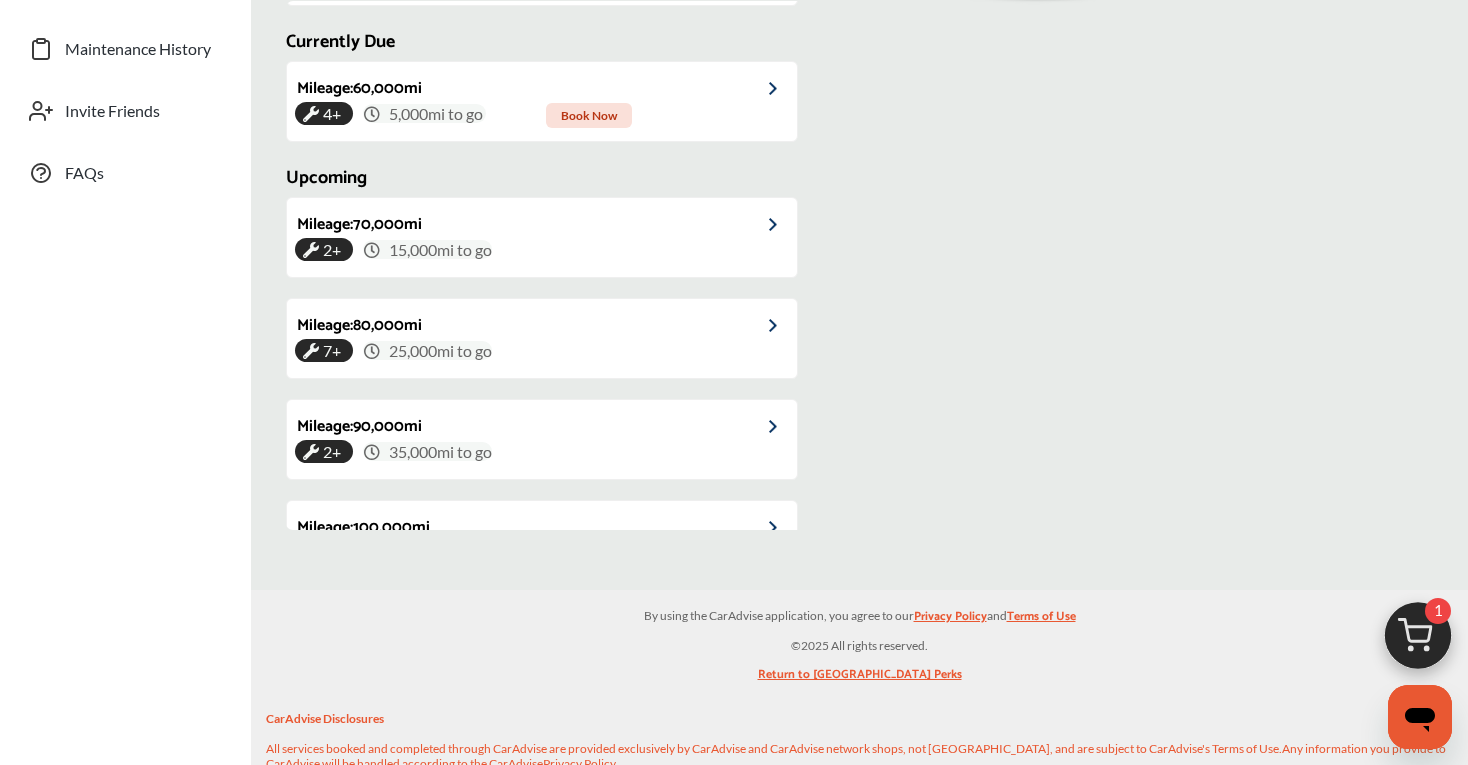 scroll, scrollTop: 193, scrollLeft: 0, axis: vertical 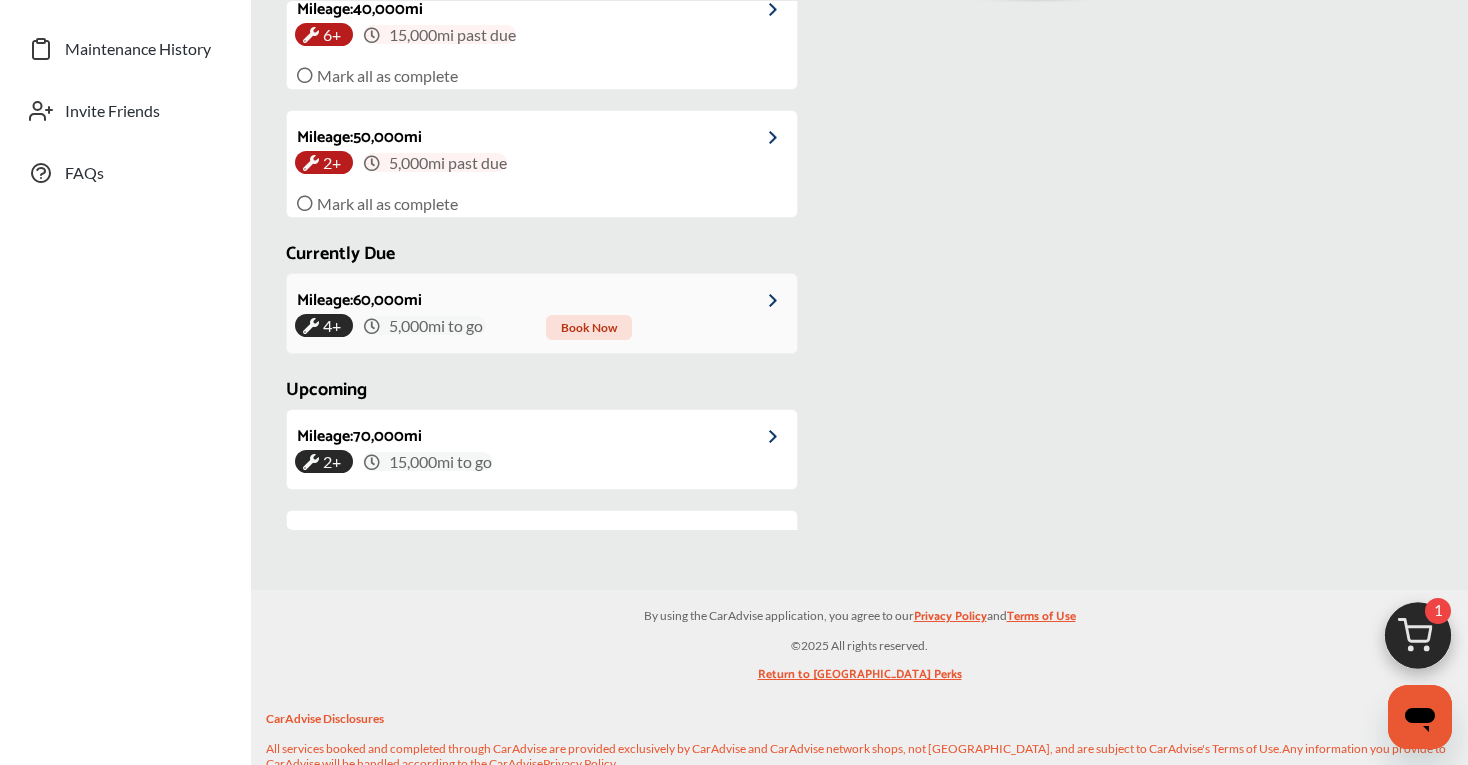 click on "4+   5,000 mi    to go   Book Now" at bounding box center (542, 325) 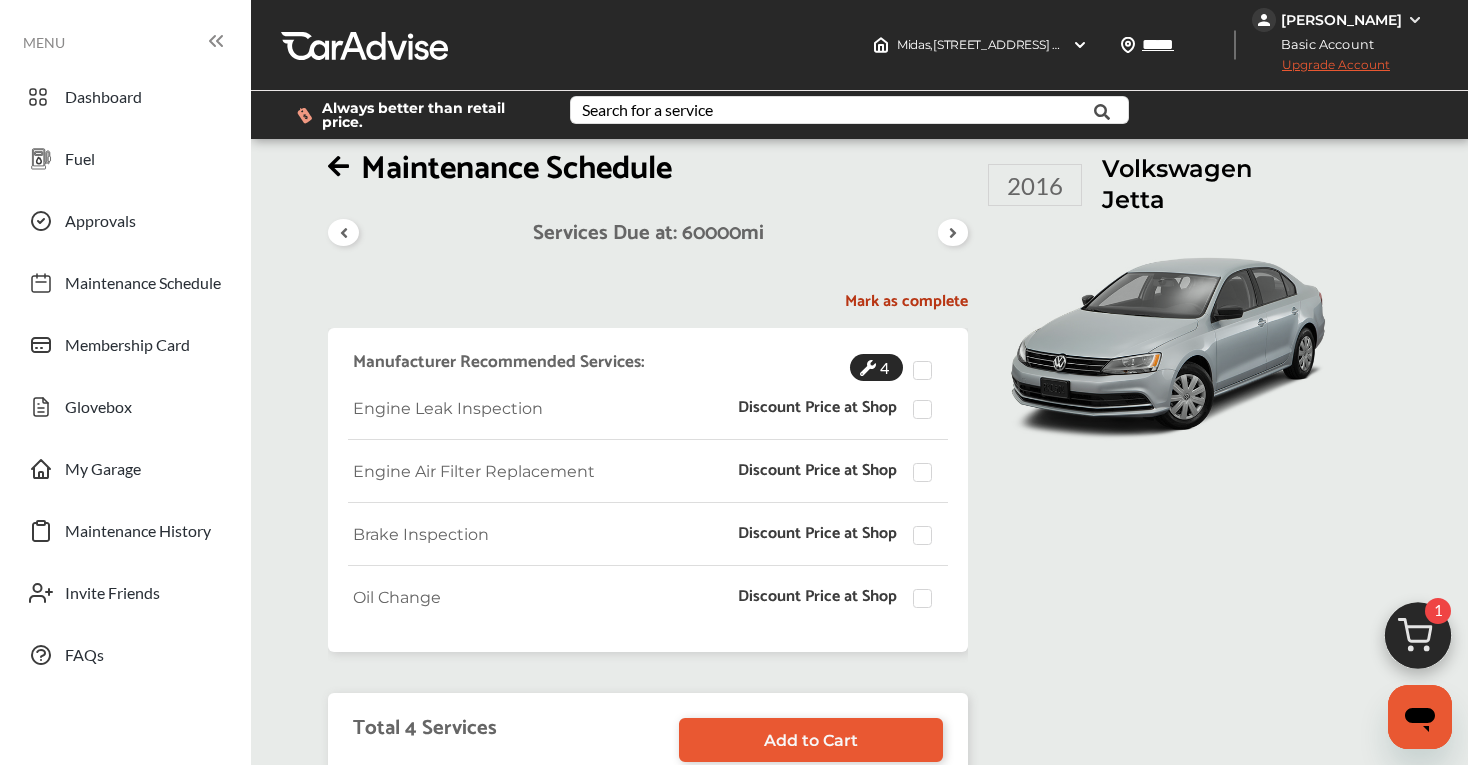 scroll, scrollTop: 22, scrollLeft: 0, axis: vertical 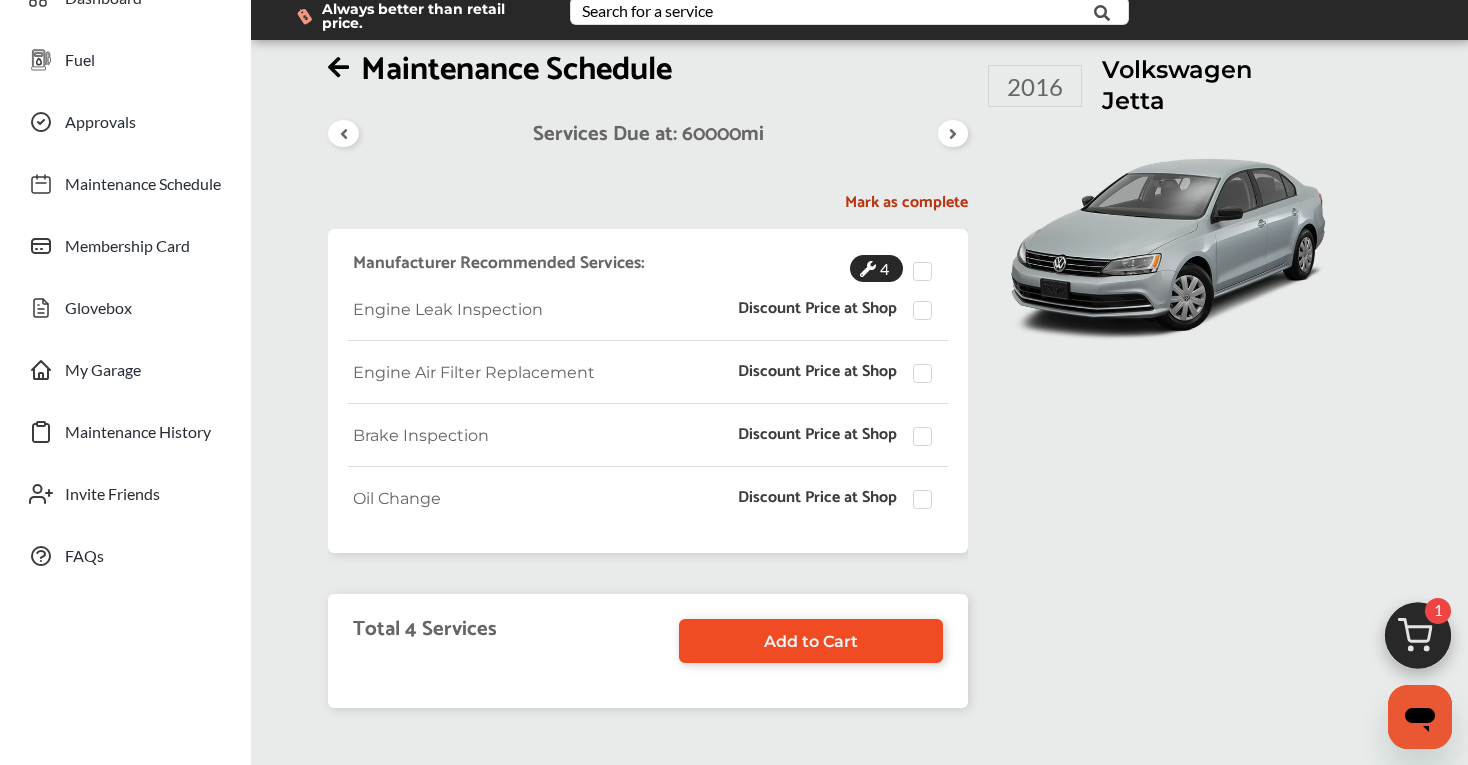 click on "Add to Cart" at bounding box center [811, 641] 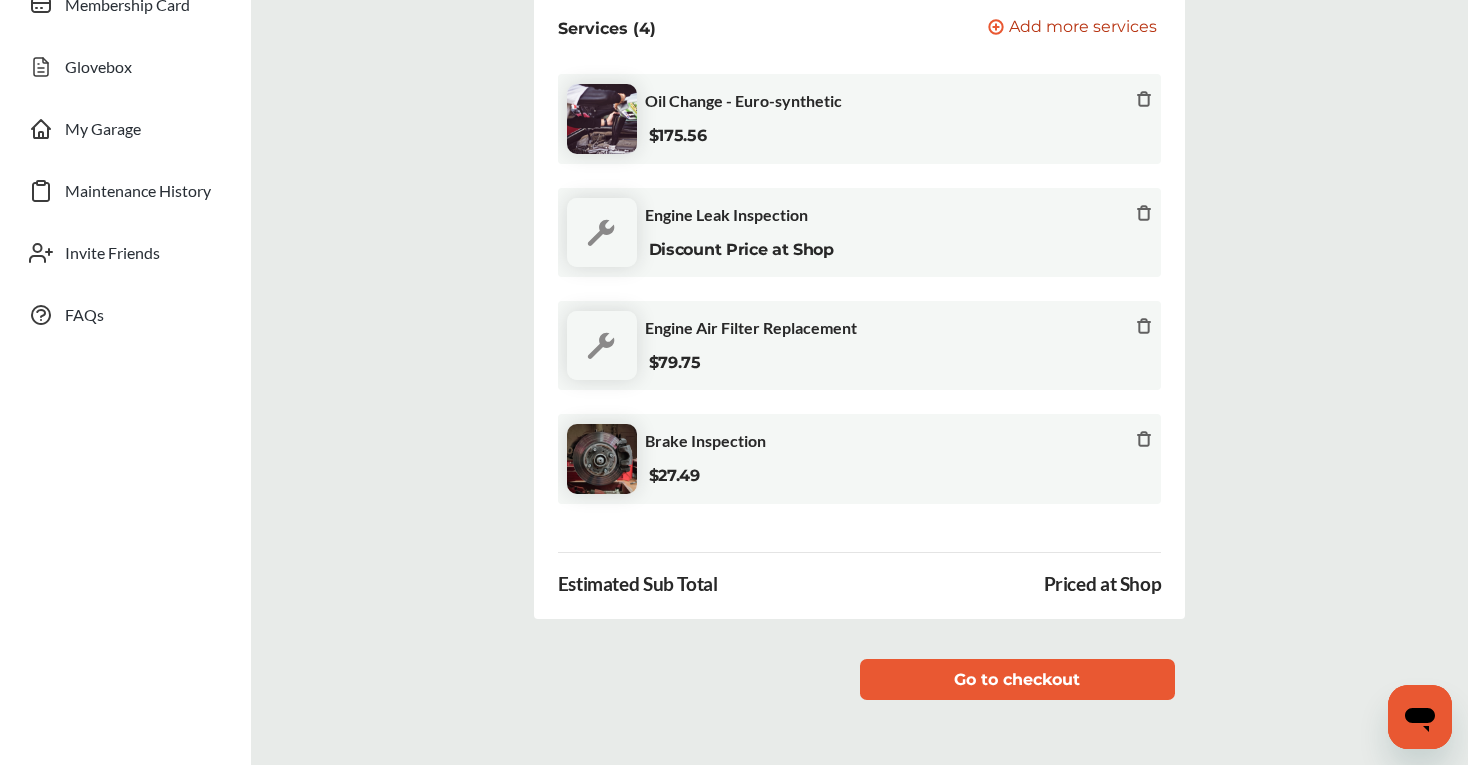 scroll, scrollTop: 344, scrollLeft: 0, axis: vertical 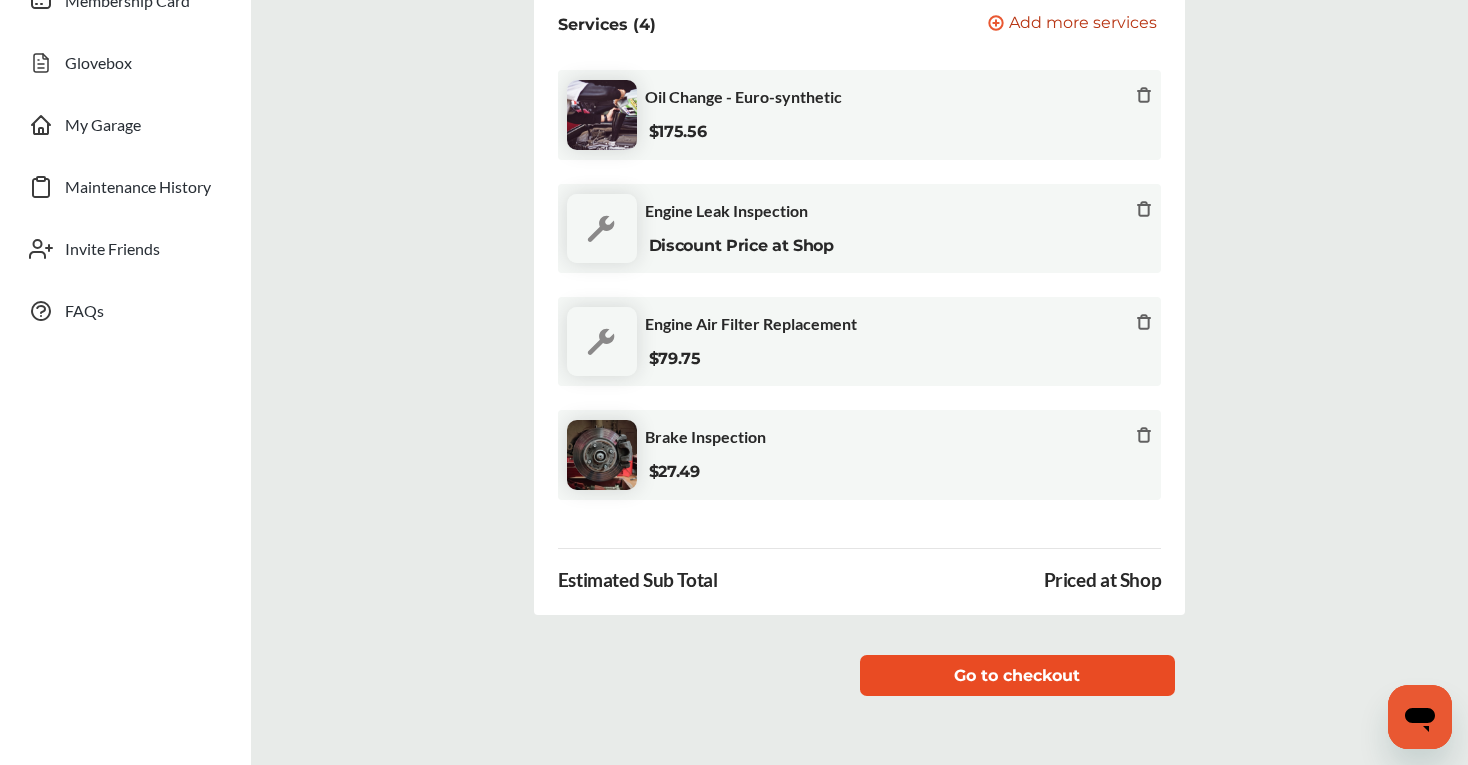 click on "Go to checkout" at bounding box center (1018, 675) 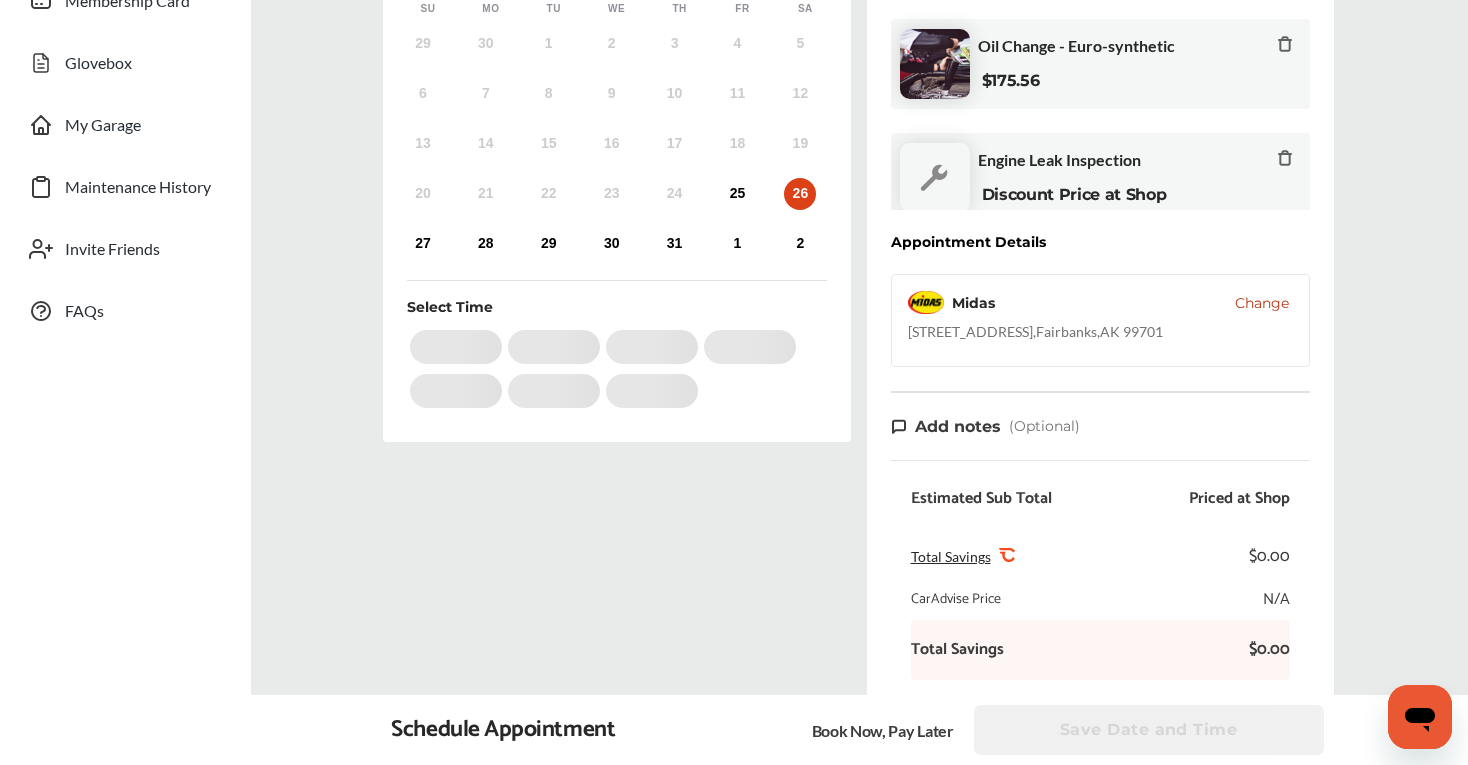 scroll, scrollTop: 0, scrollLeft: 0, axis: both 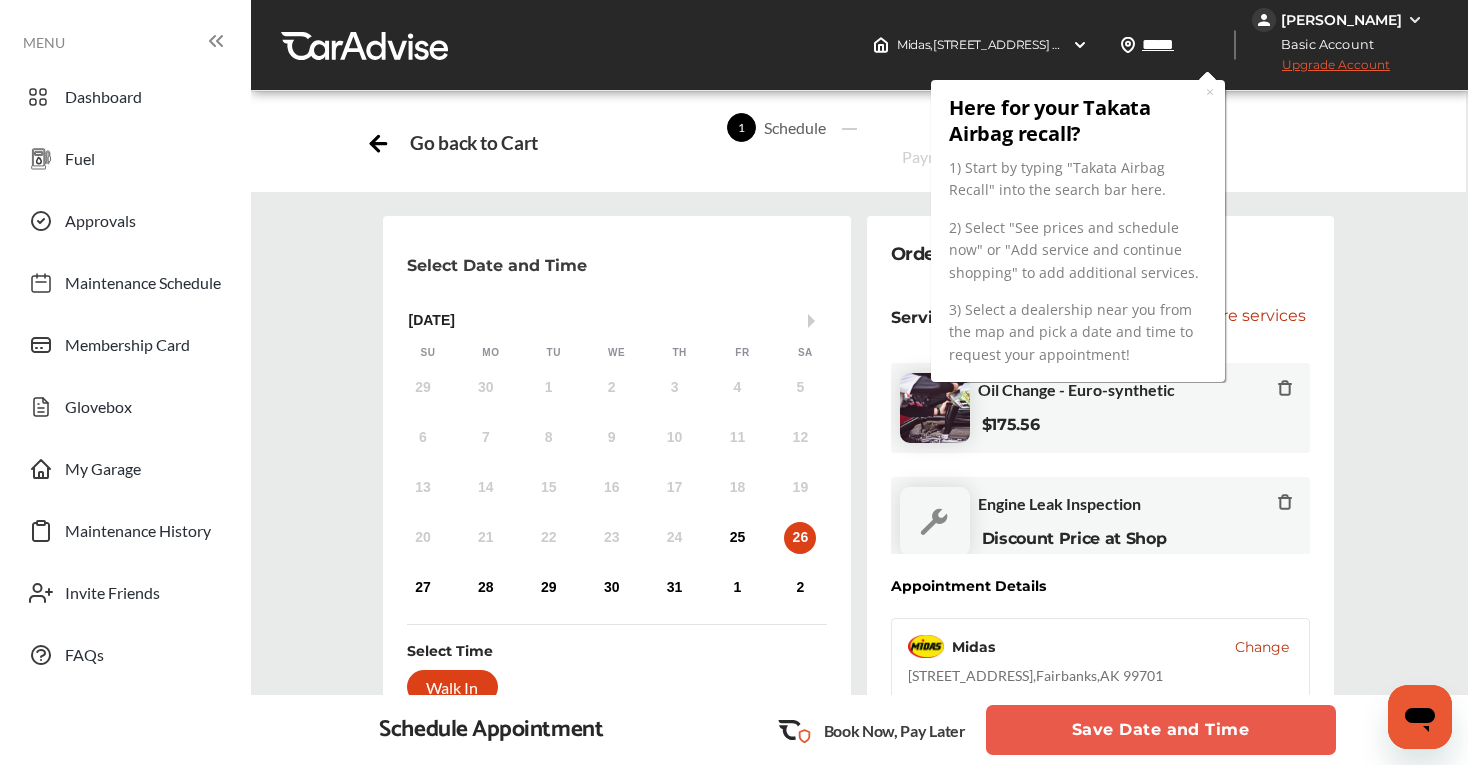click on "Select Date and Time Next Month [DATE] Su Mo Tu We Th Fr Sa 29 30 1 2 3 4 5 6 7 8 9 10 11 12 13 14 15 16 17 18 19 20 21 22 23 24 25 26 27 28 29 30 31 1 2 Select Time Walk In Select Date and Time Next Month [DATE] Su Mo Tu We Th Fr Sa 29 30 1 2 3 4 5 6 7 8 9 10 11 12 13 14 15 16 17 18 19 20 21 22 23 24 25 26 27 28 29 30 31 1 2 Select Time Walk In Booking Summary N/A
Order Summary Services (4) Add a service
Add more services Oil Change - Euro-synthetic
$175.56 Engine Leak Inspection
Discount Price at Shop Engine Air Filter Replacement
$79.75 Brake Inspection
$27.49 Appointment Details Midas Change [STREET_ADDRESS] Add notes (Optional)
Estimated Sub Total Priced at Shop Total Savings
.st0{fill:#FA4A1C;}
$0.00 CarAdvise Price N/A Total Savings $0.00 Estimated Total N/A Additional costs, including a 3% convenience fee (up to $50), may apply to your purchase. All fees are subject to change." at bounding box center (858, 716) 